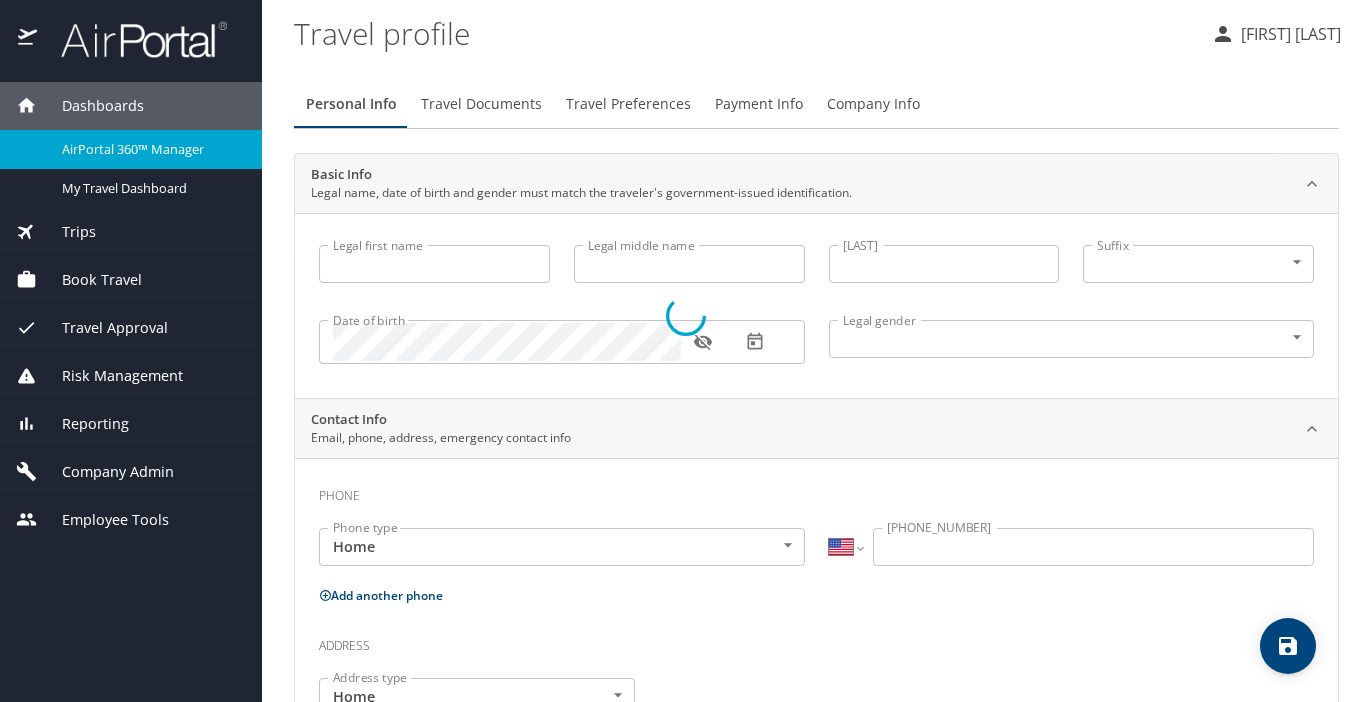scroll, scrollTop: 0, scrollLeft: 0, axis: both 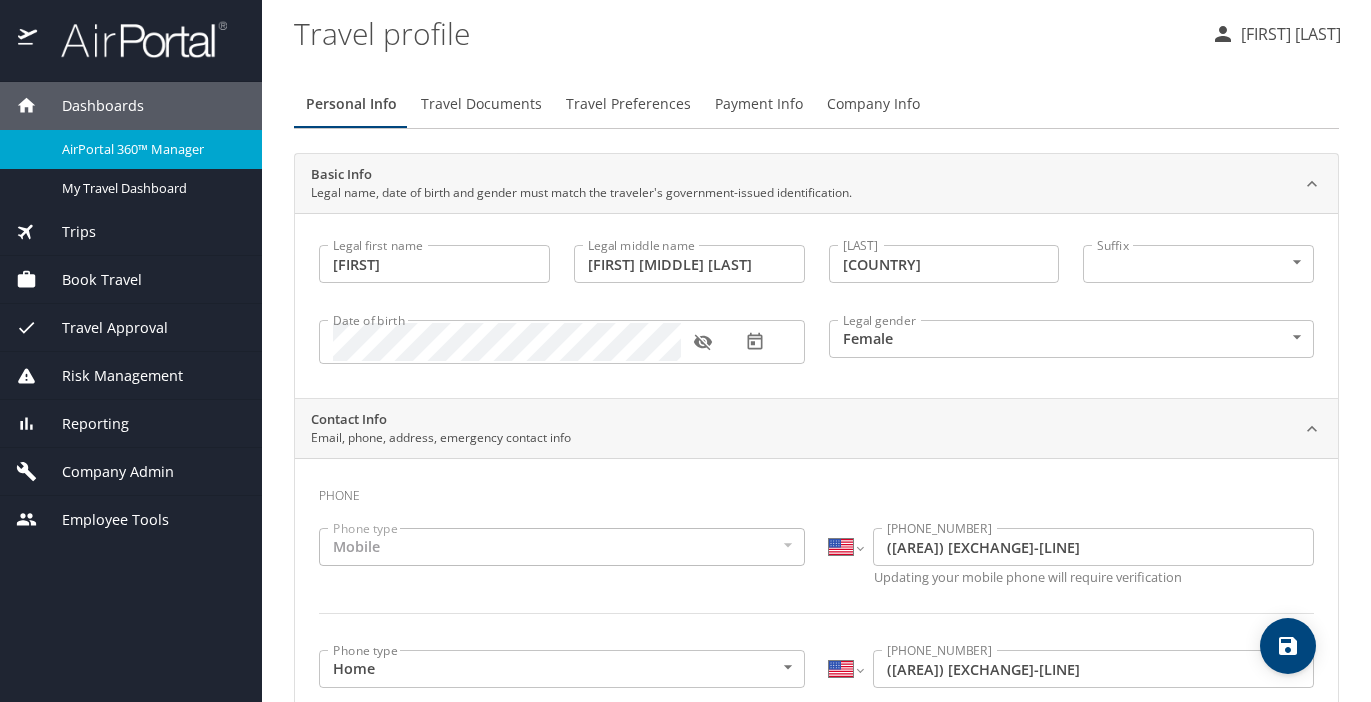 click on "AirPortal 360™ Manager" at bounding box center (150, 149) 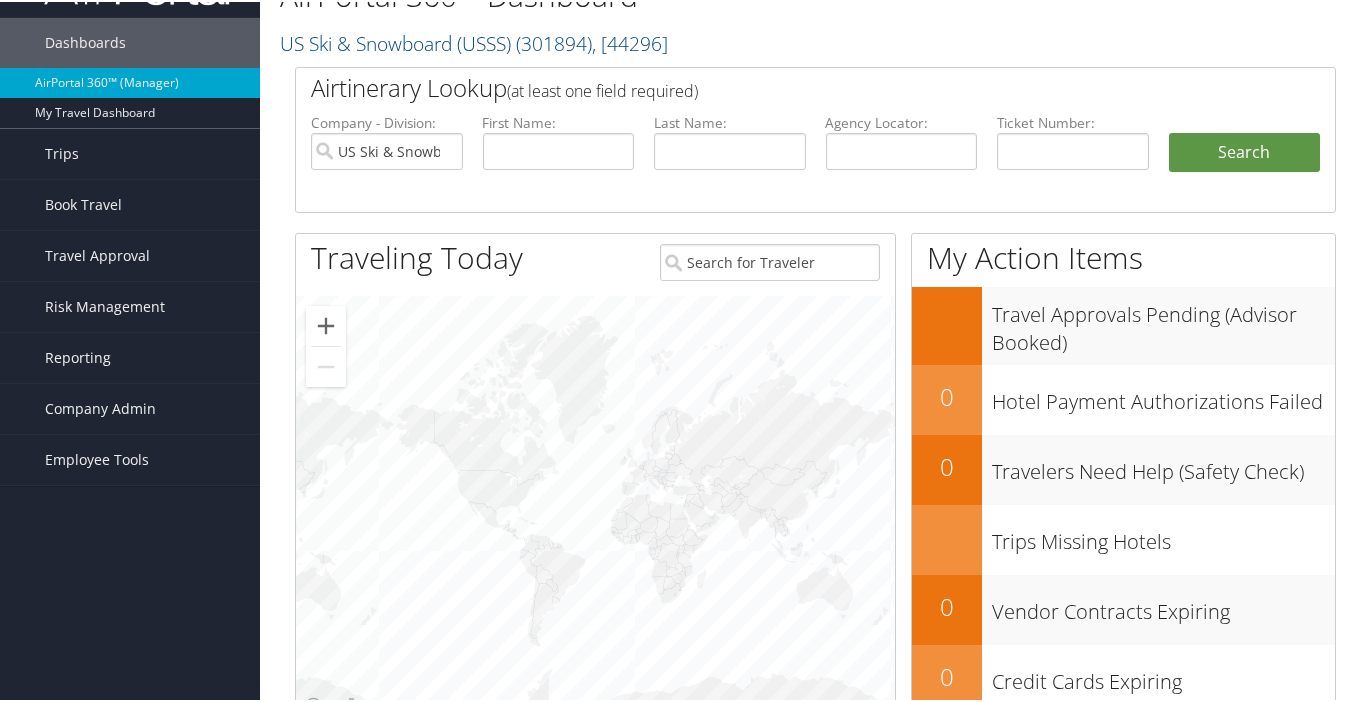 scroll, scrollTop: 0, scrollLeft: 0, axis: both 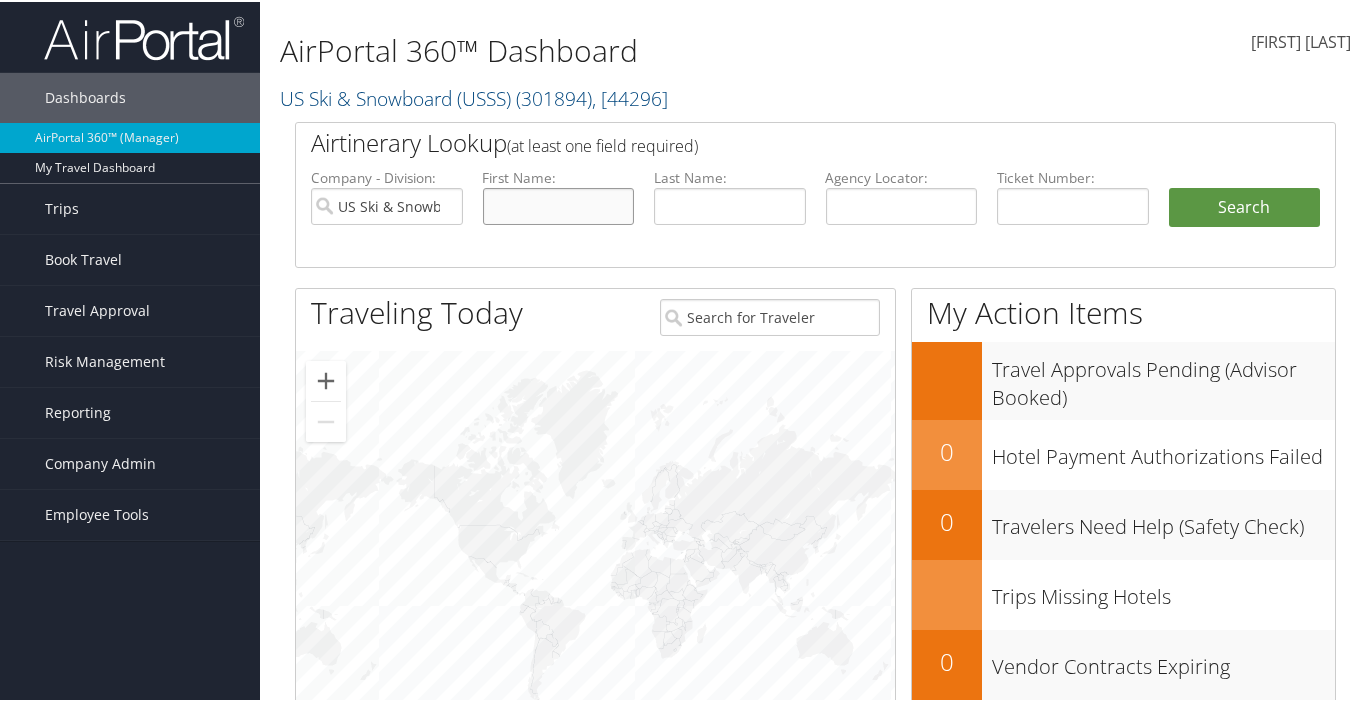 click at bounding box center (559, 204) 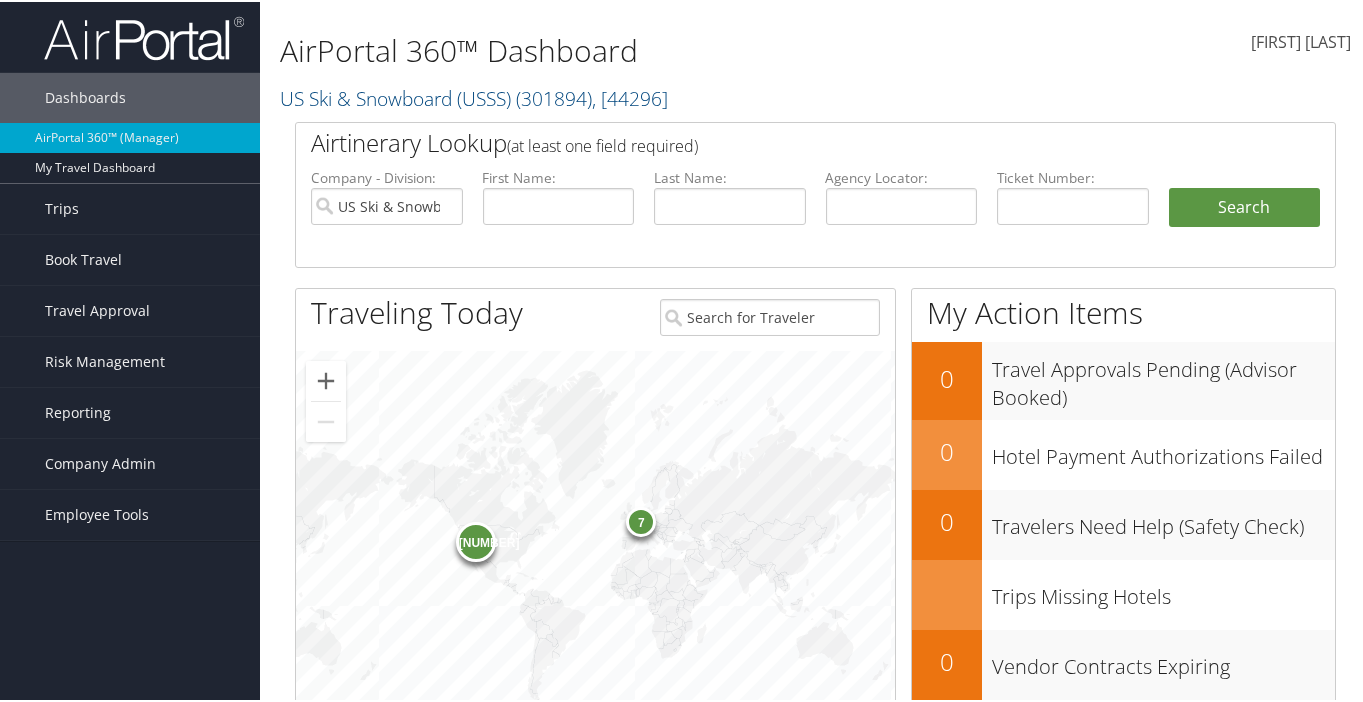 click on "Traveling Today" at bounding box center (417, 311) 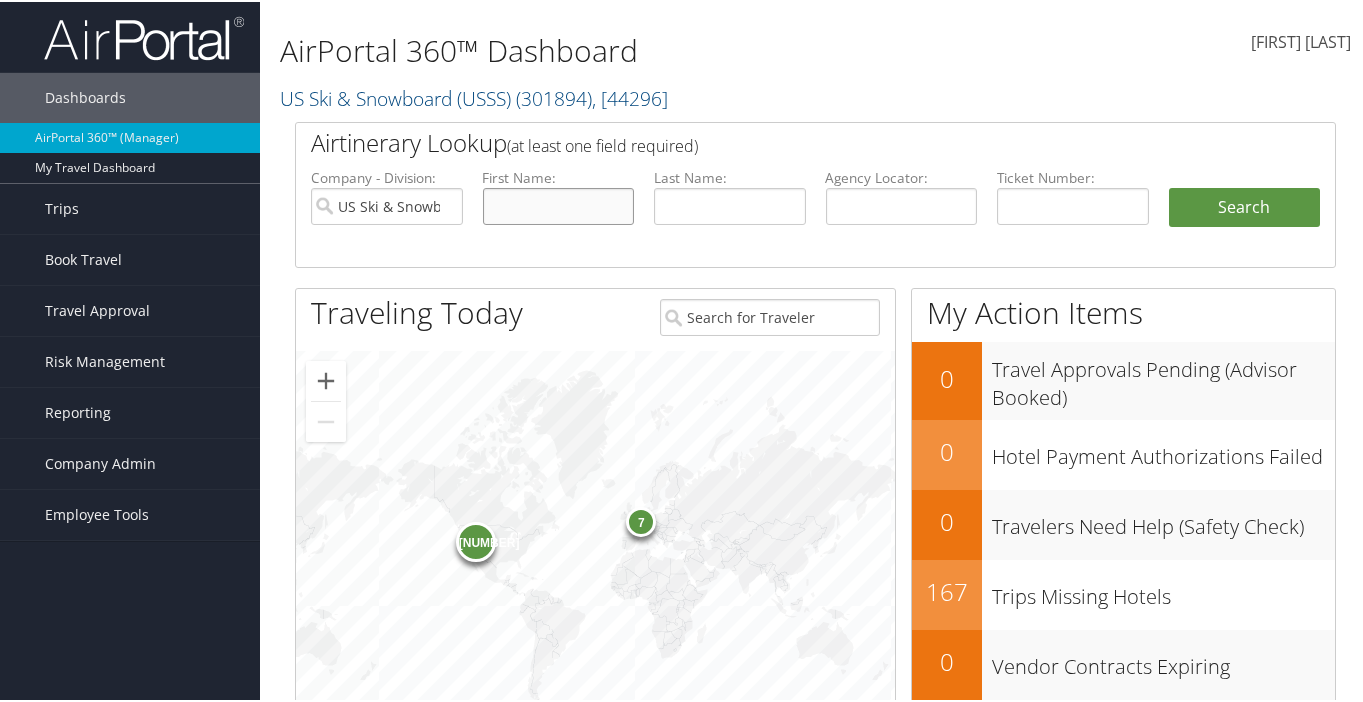 click at bounding box center (559, 204) 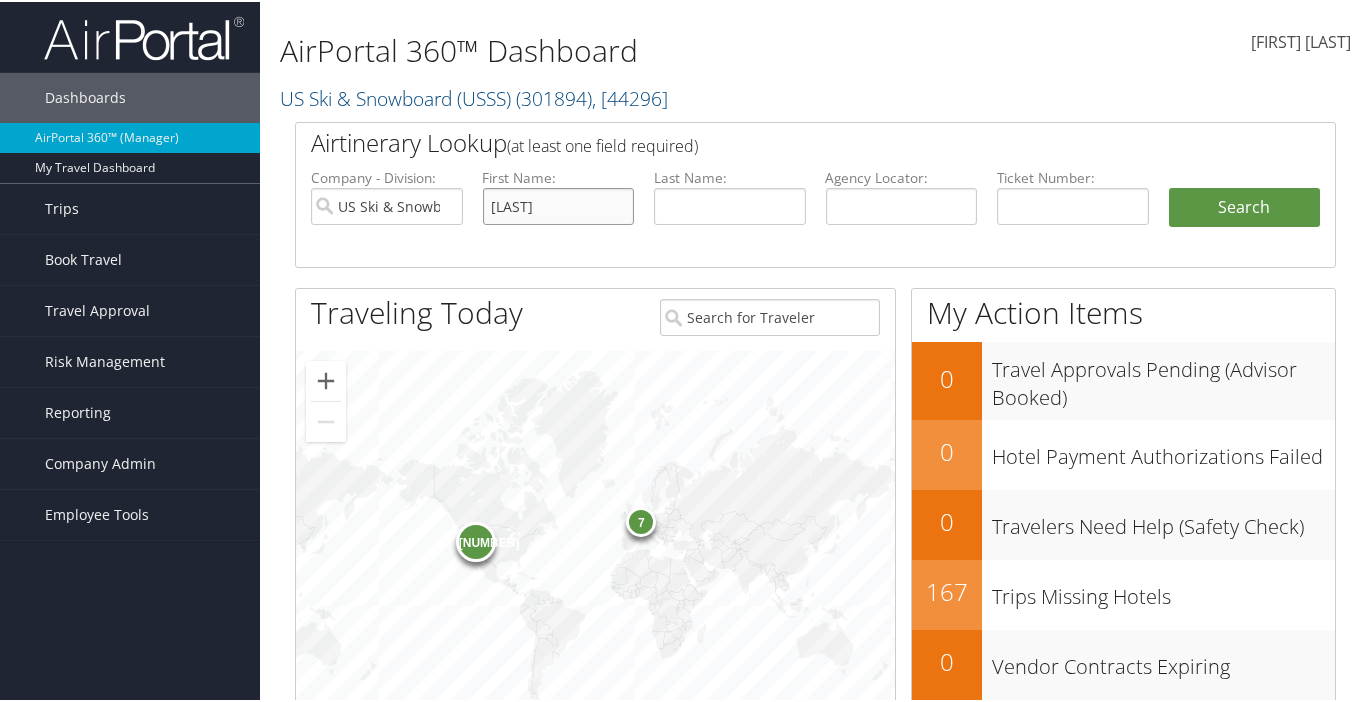 type on "[FIRST]" 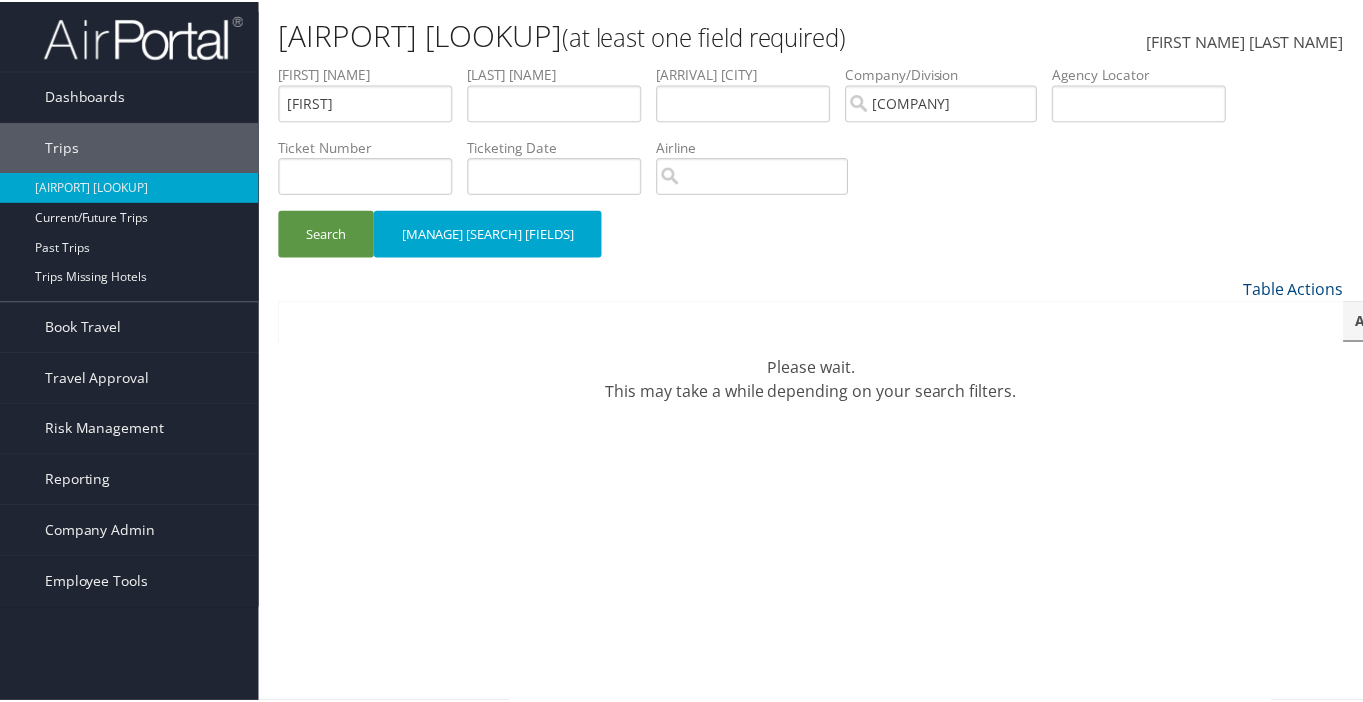 scroll, scrollTop: 0, scrollLeft: 0, axis: both 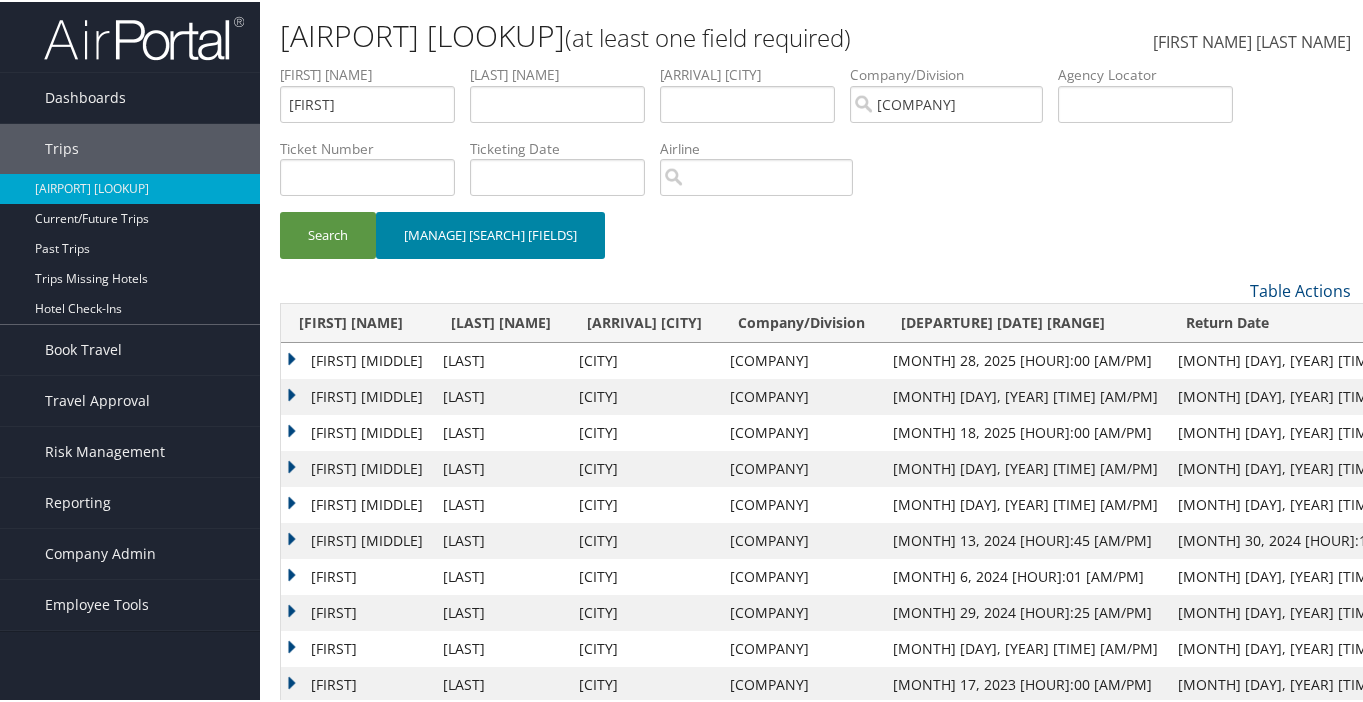 click on "[MANAGE] [SEARCH] [FIELDS]" at bounding box center (490, 233) 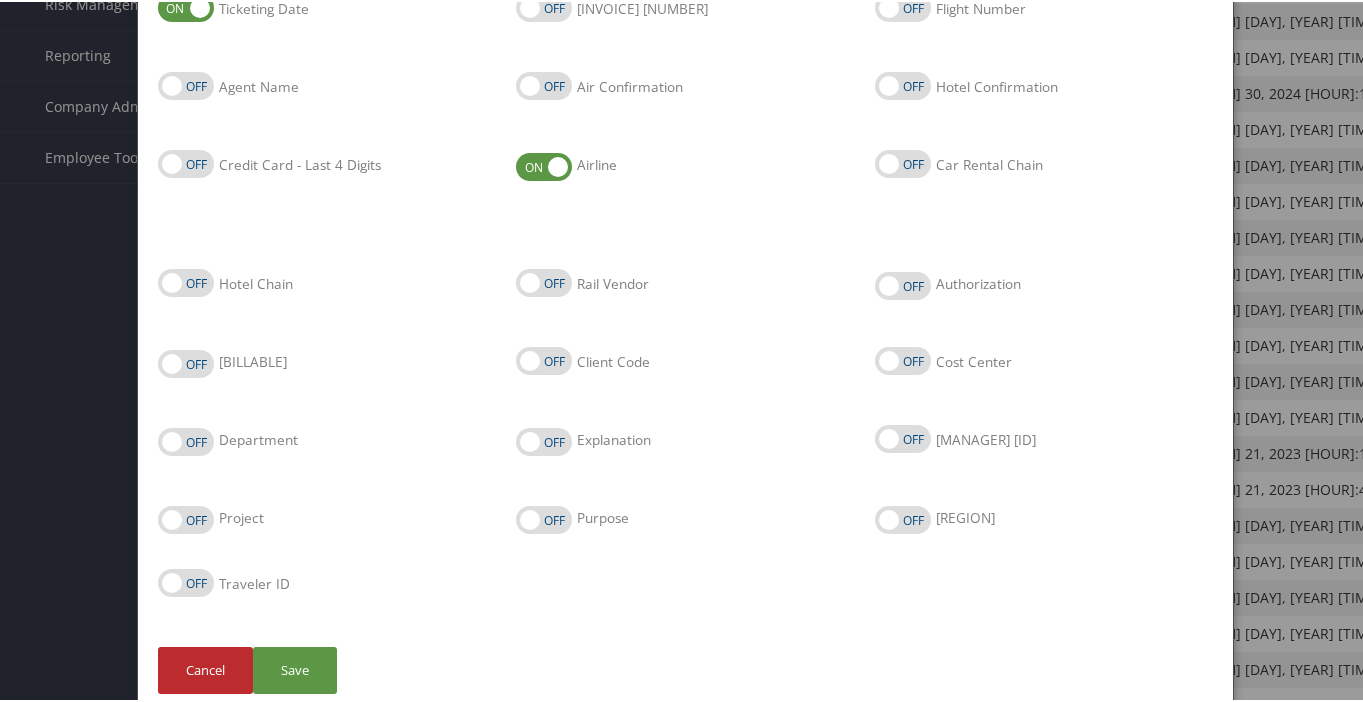 scroll, scrollTop: 462, scrollLeft: 0, axis: vertical 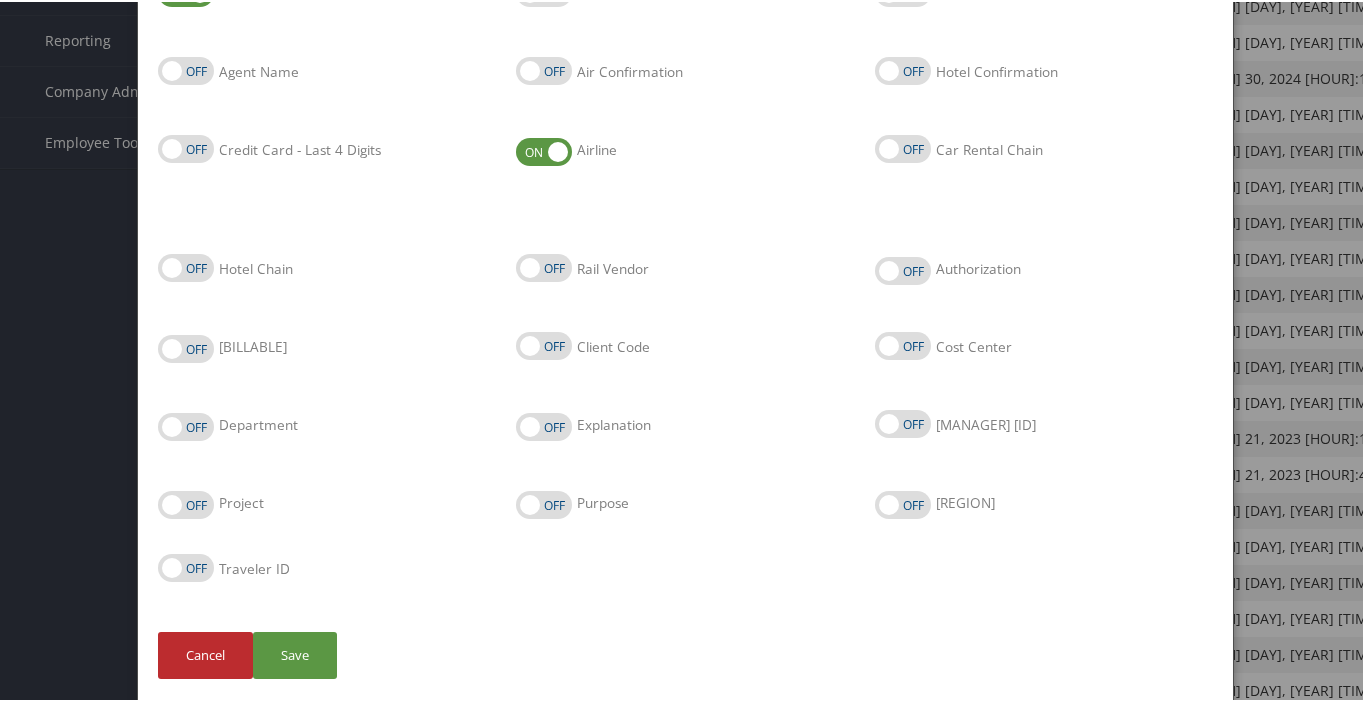 click on "Project" at bounding box center (186, 503) 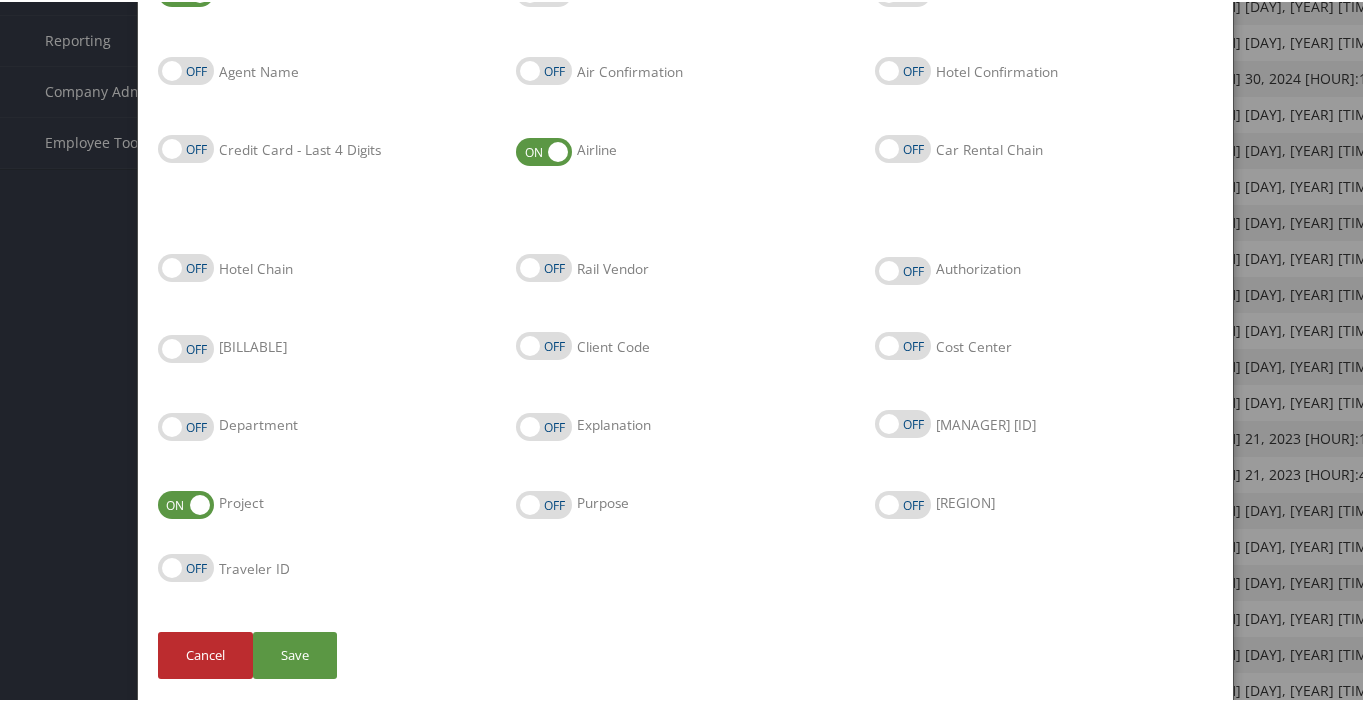 click on "Department" at bounding box center [186, 425] 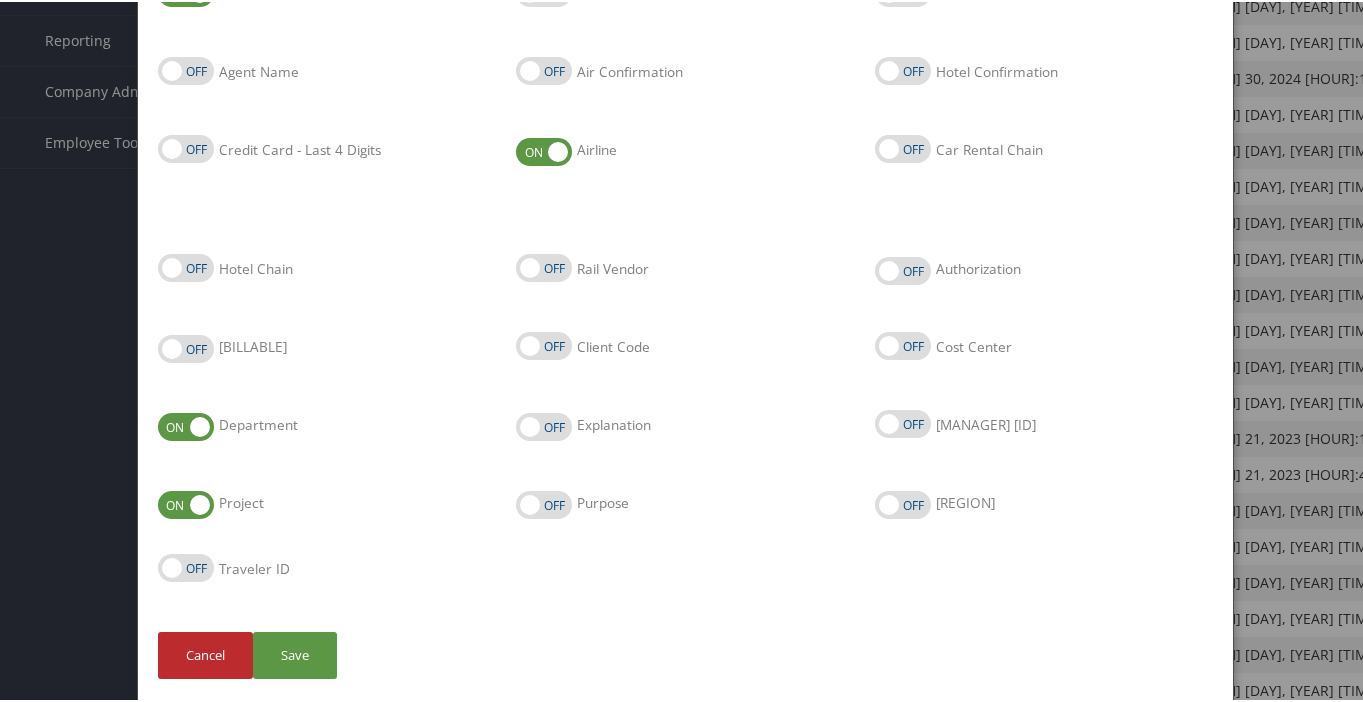 click on "Cancel Save" at bounding box center [685, 663] 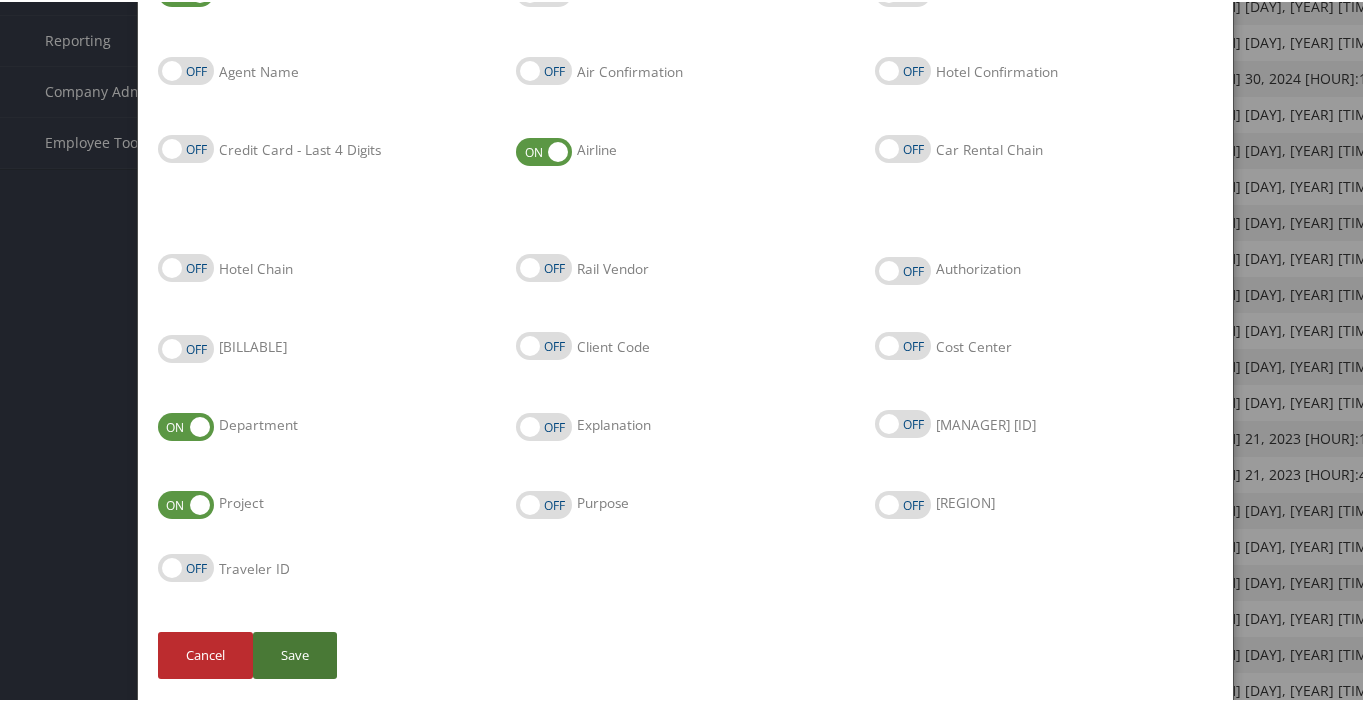 click on "Save" at bounding box center (295, 653) 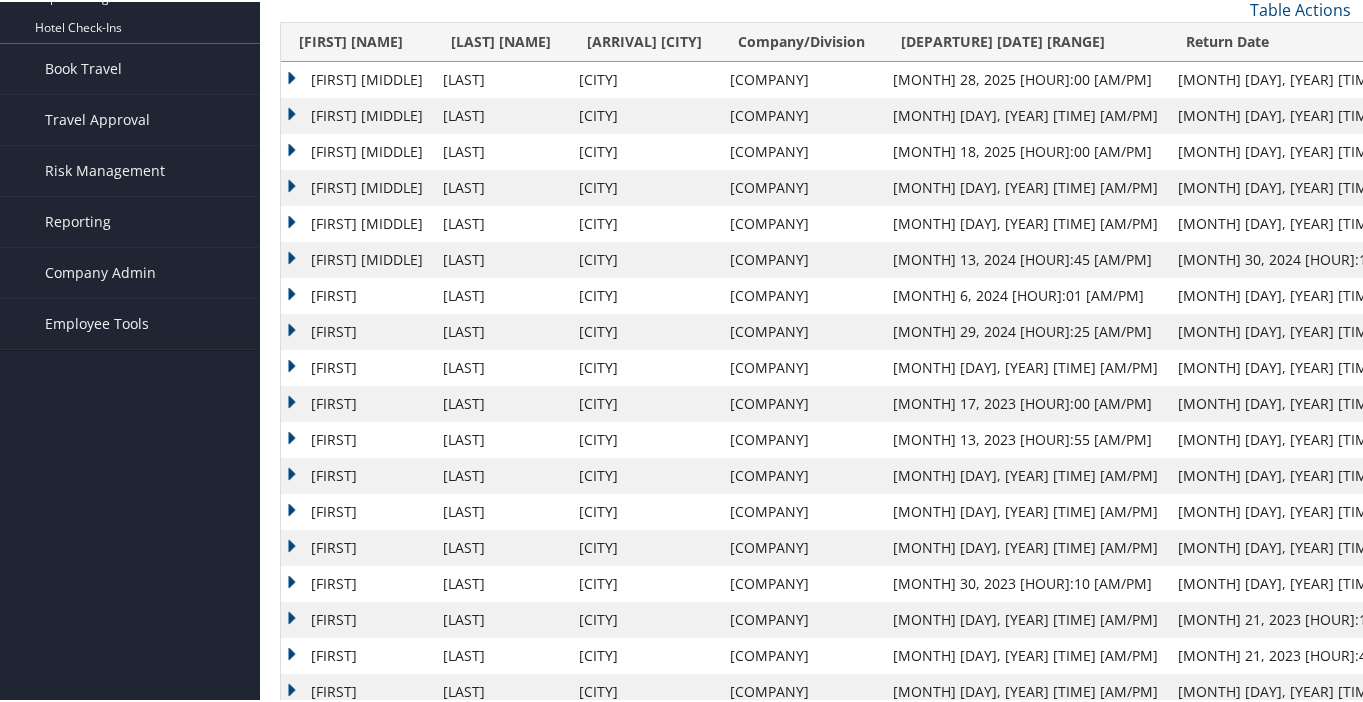 scroll, scrollTop: 0, scrollLeft: 0, axis: both 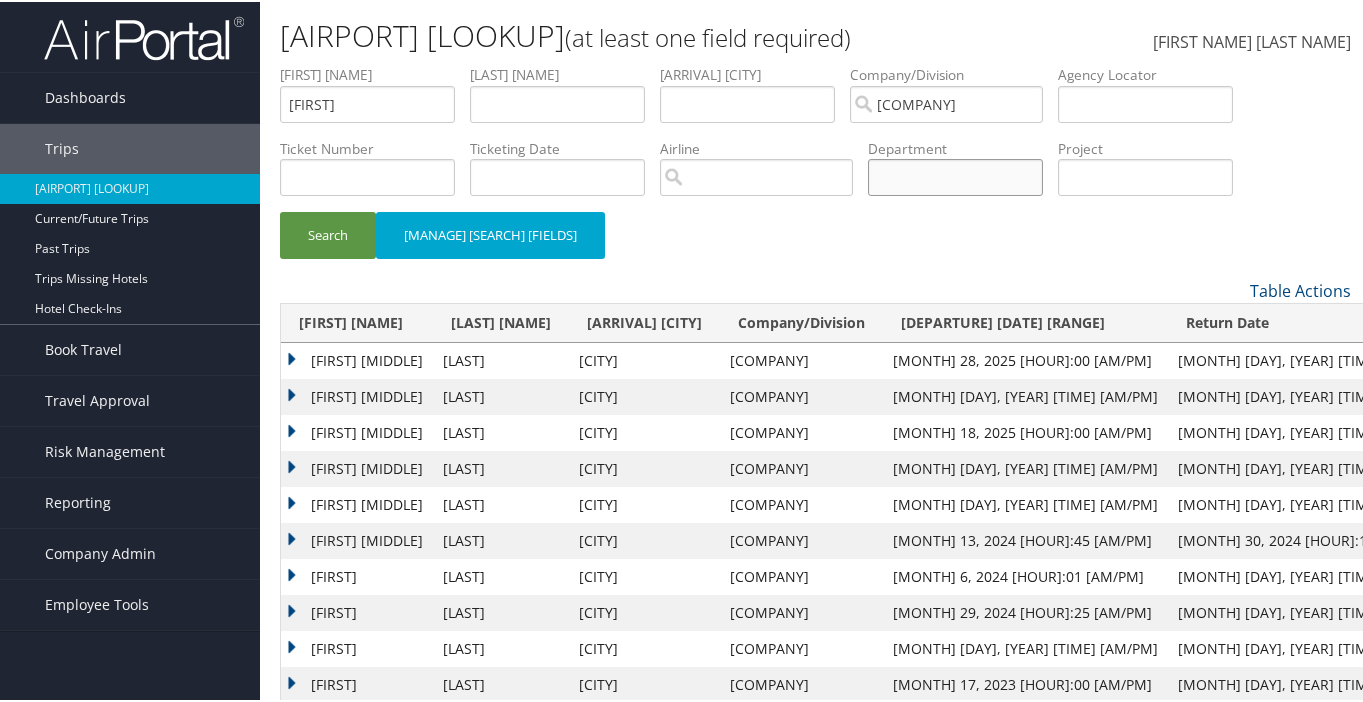 click at bounding box center (367, 102) 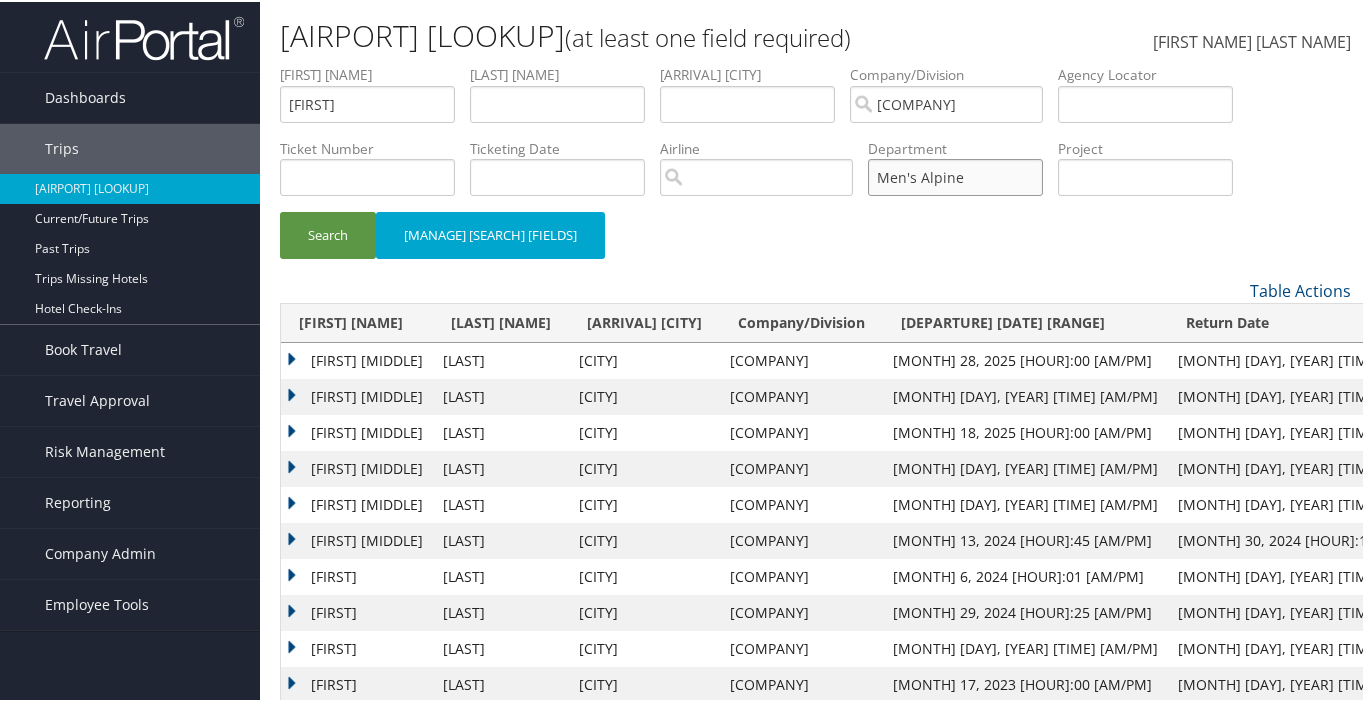 click on "Search" at bounding box center [328, 233] 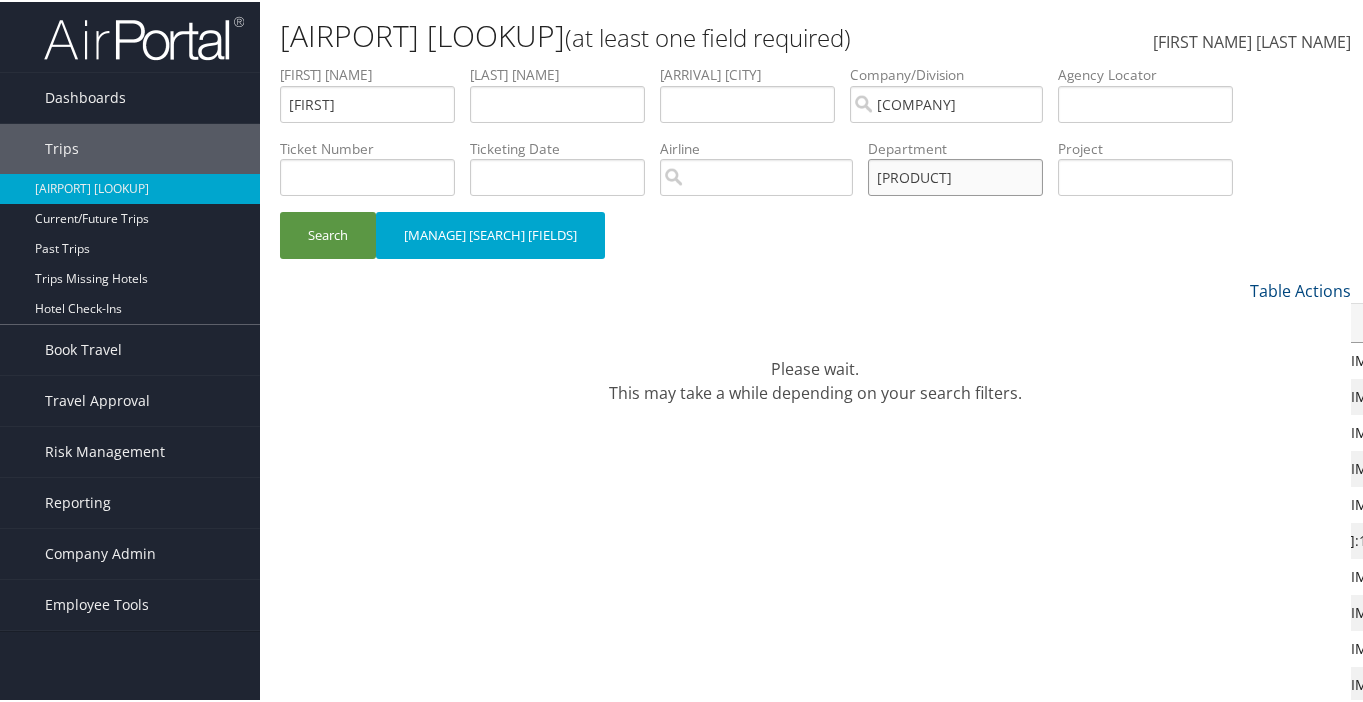 type on "[PRODUCT]" 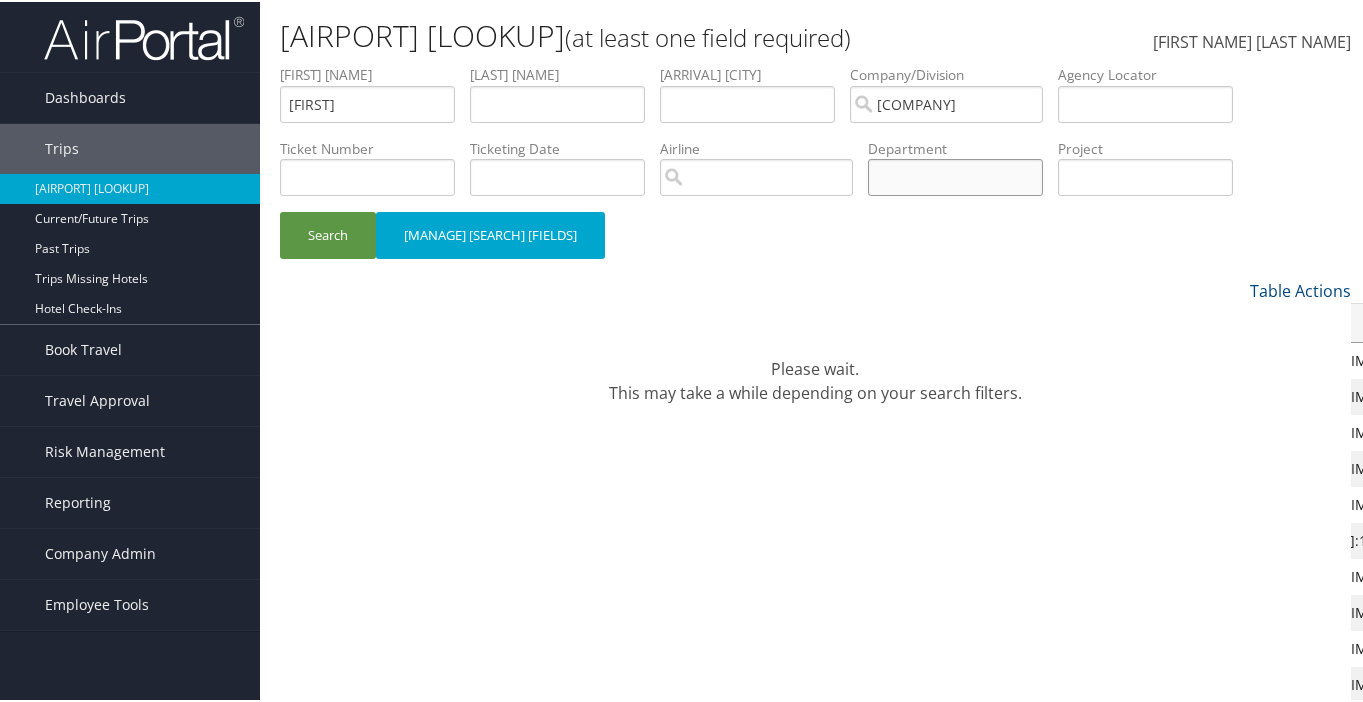 type 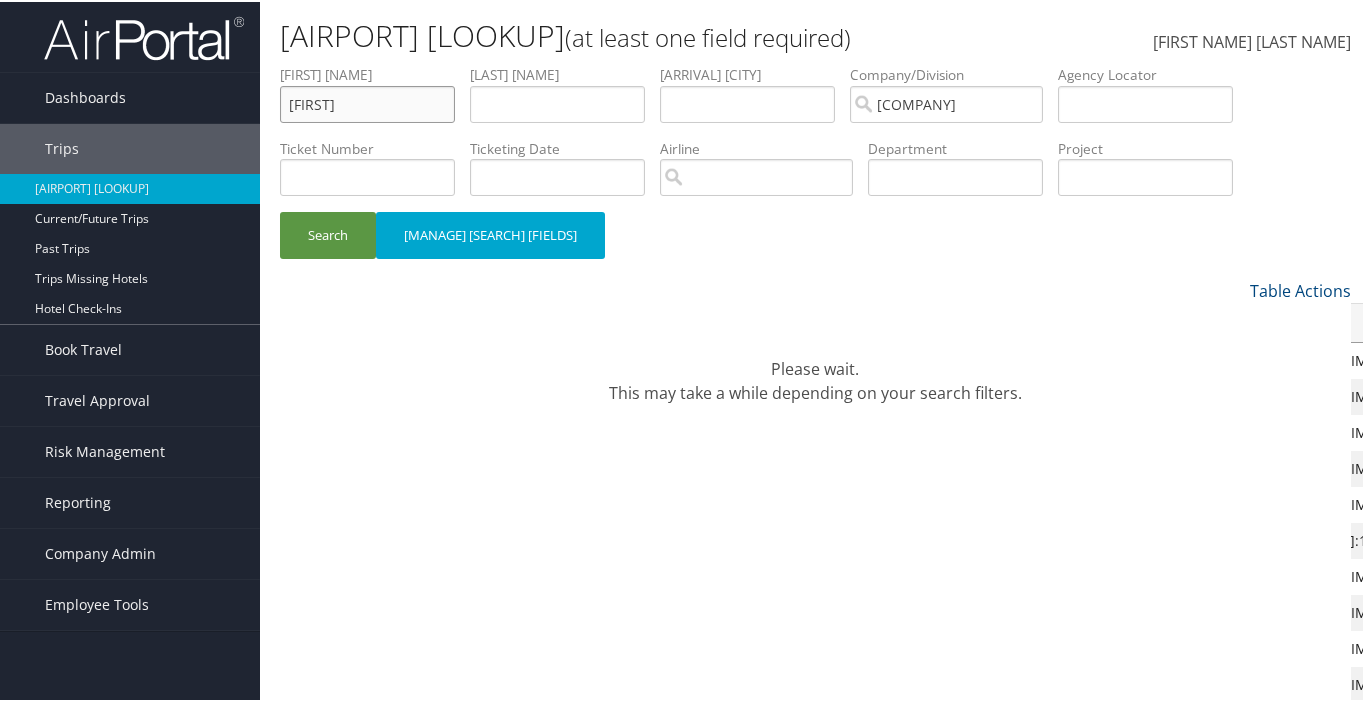 click on "[FIRST]" at bounding box center (367, 102) 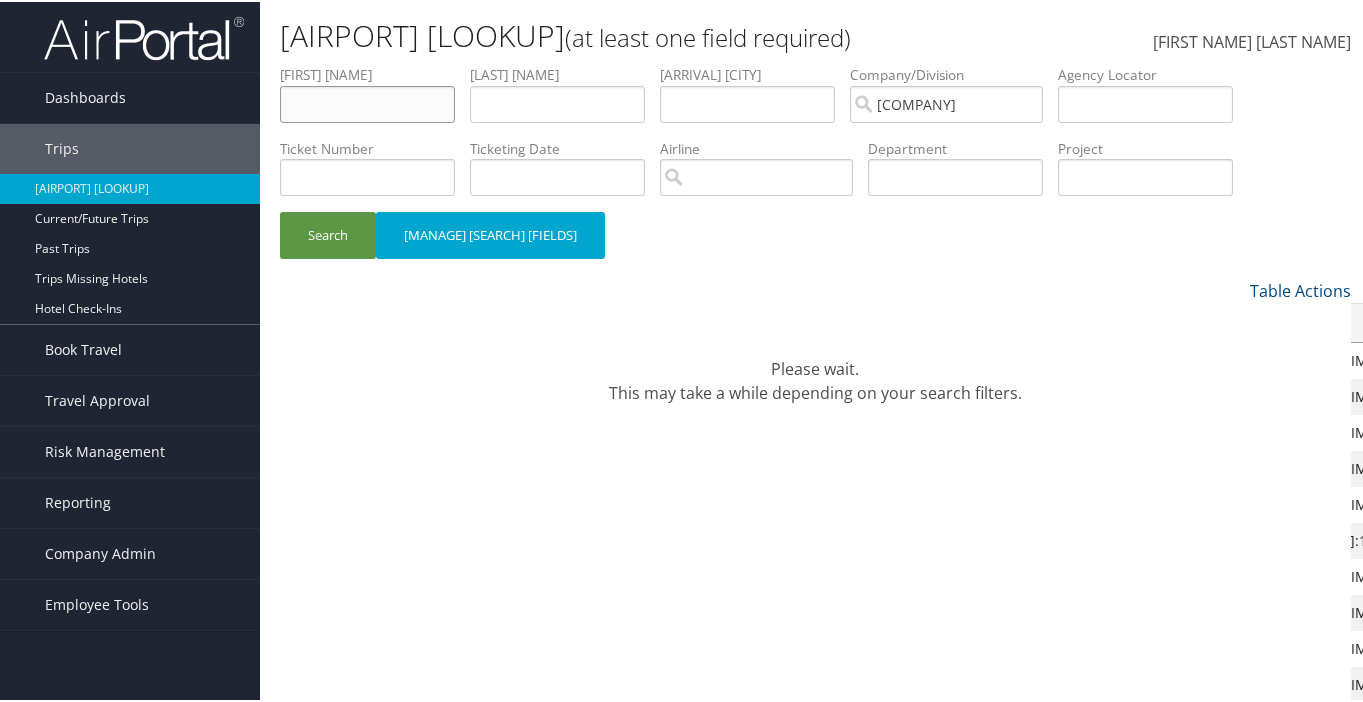 type 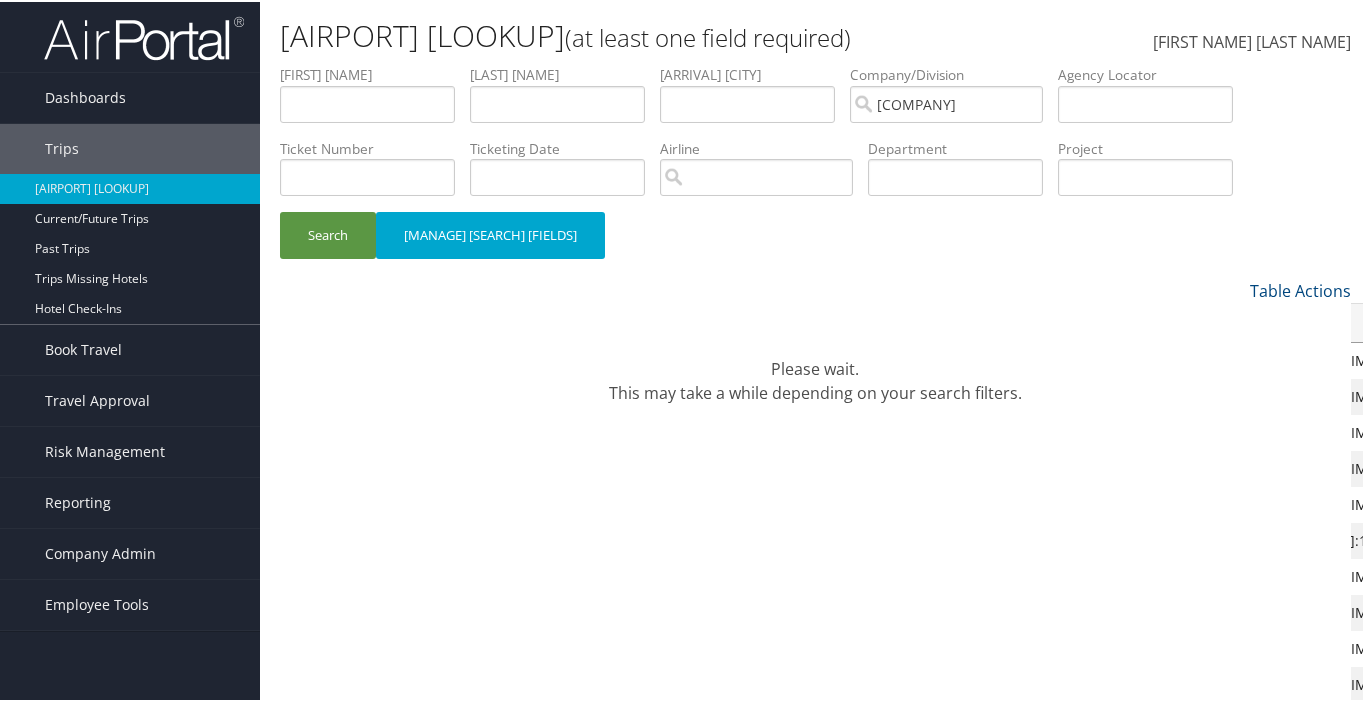 click on "[LAST] [NAME]" at bounding box center (375, 73) 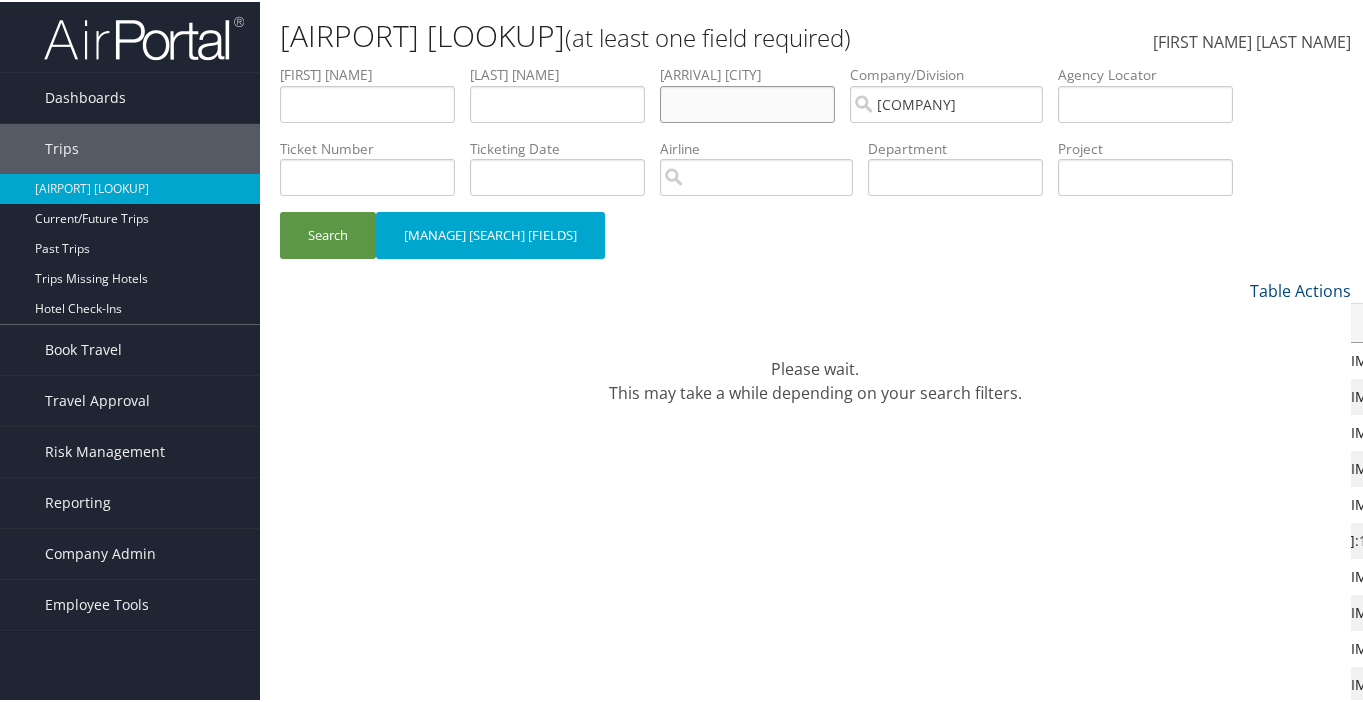 click at bounding box center [367, 102] 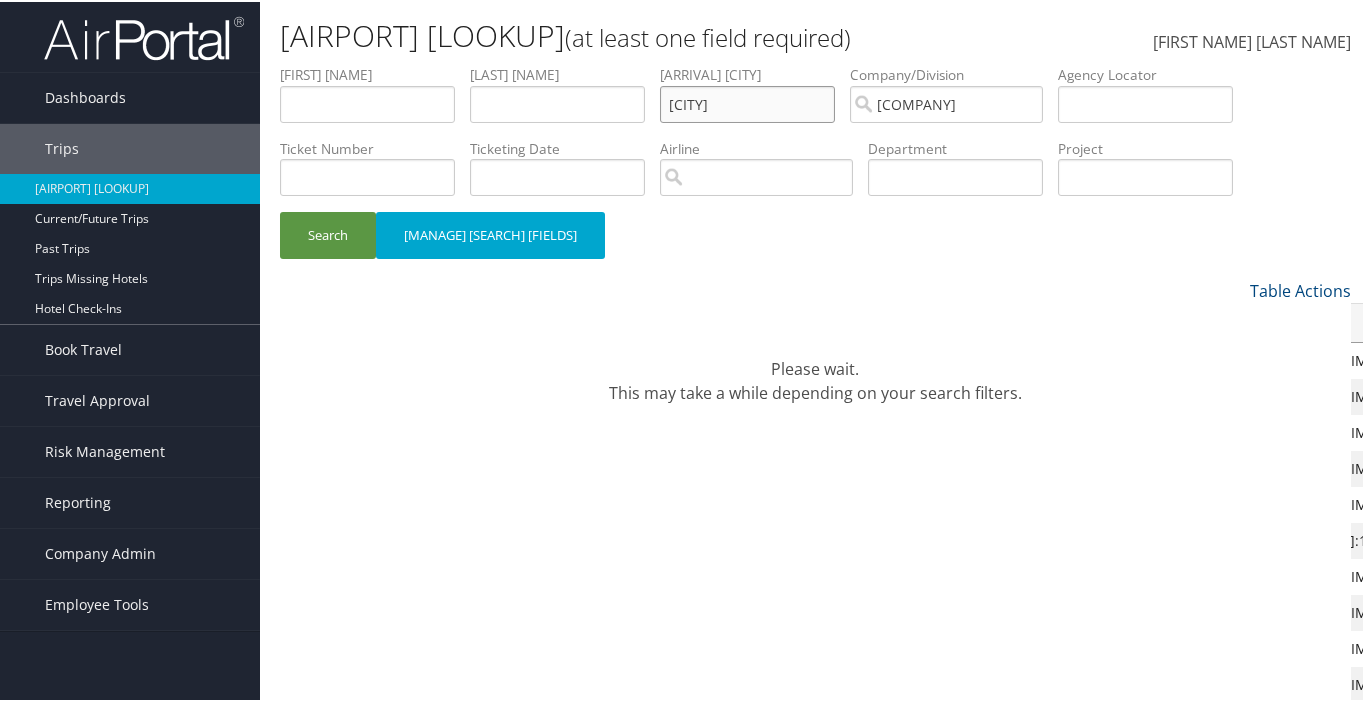 type on "[CITY]" 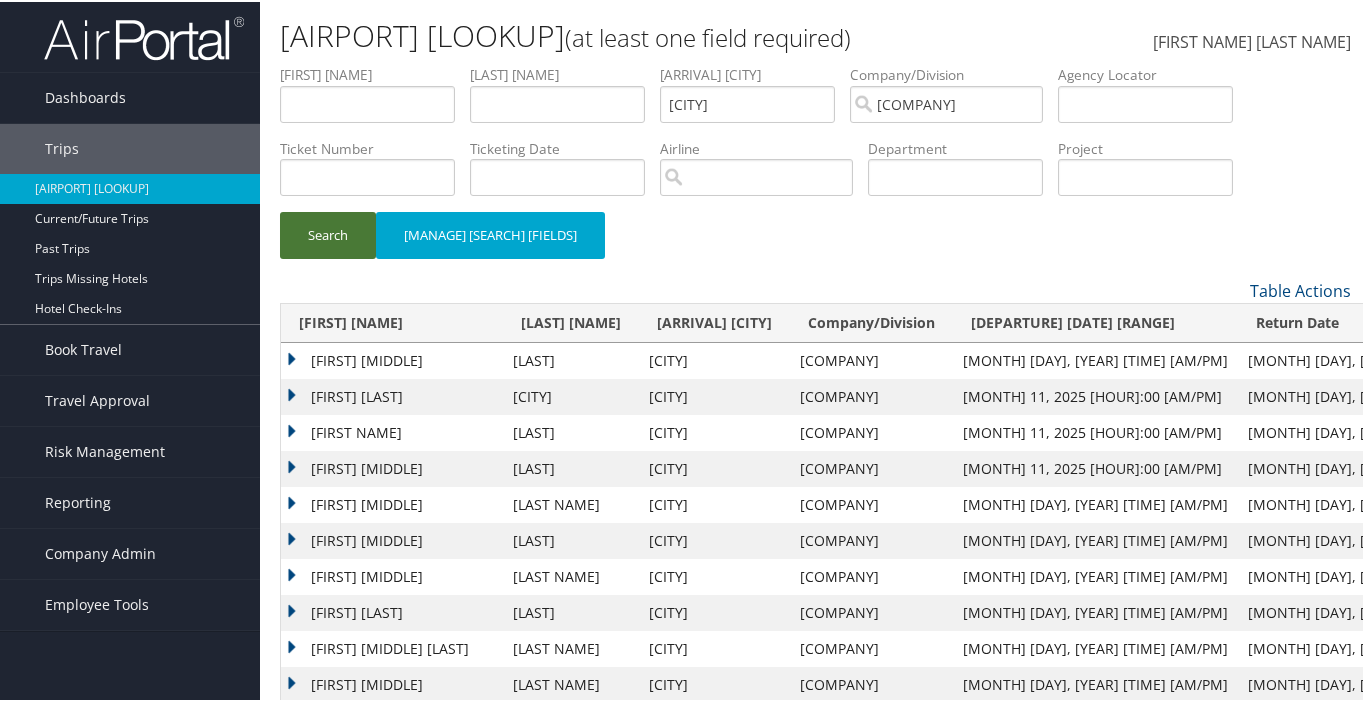 click on "Search" at bounding box center (328, 233) 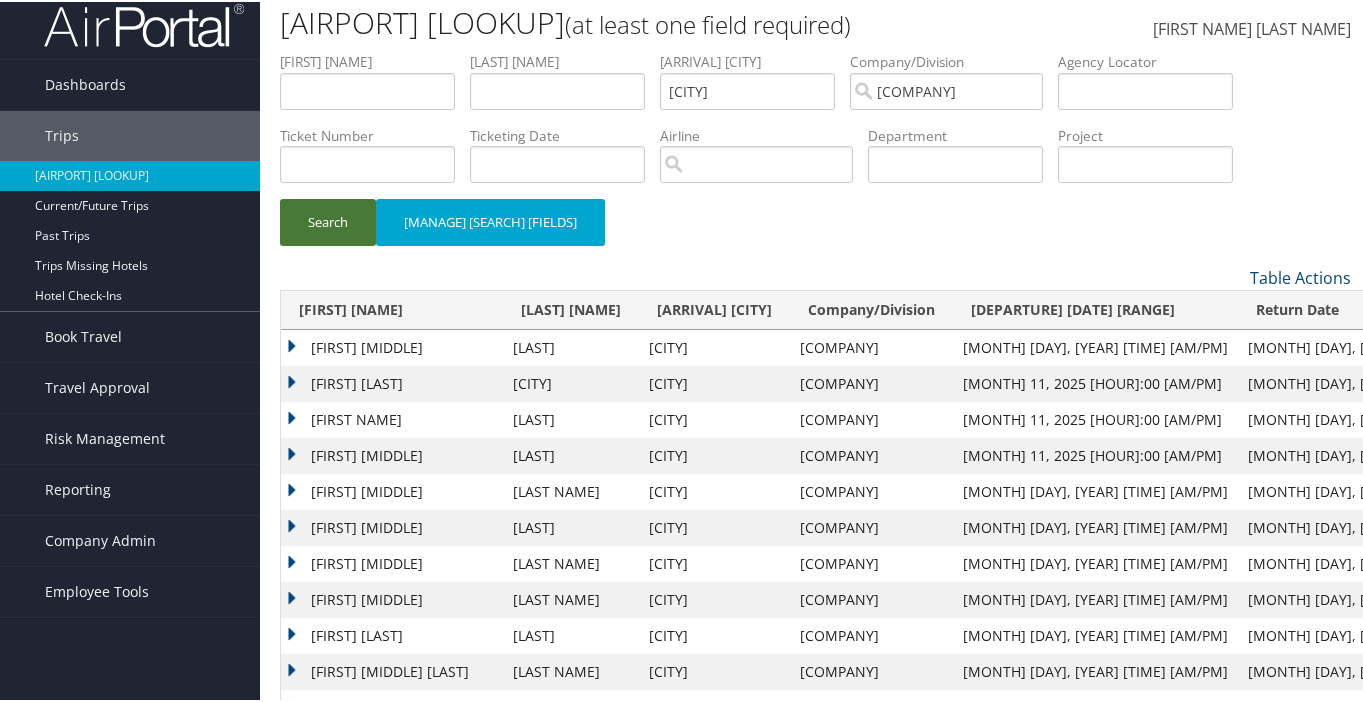 scroll, scrollTop: 0, scrollLeft: 0, axis: both 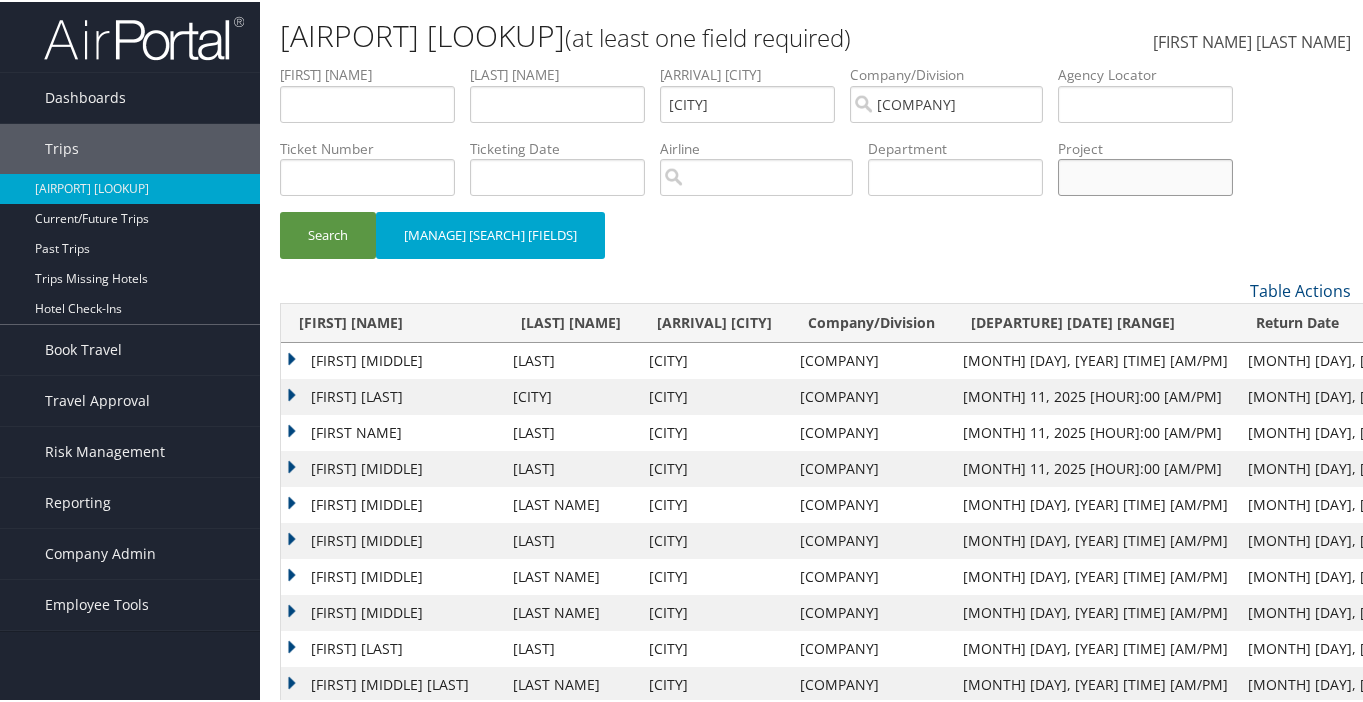 click at bounding box center [367, 102] 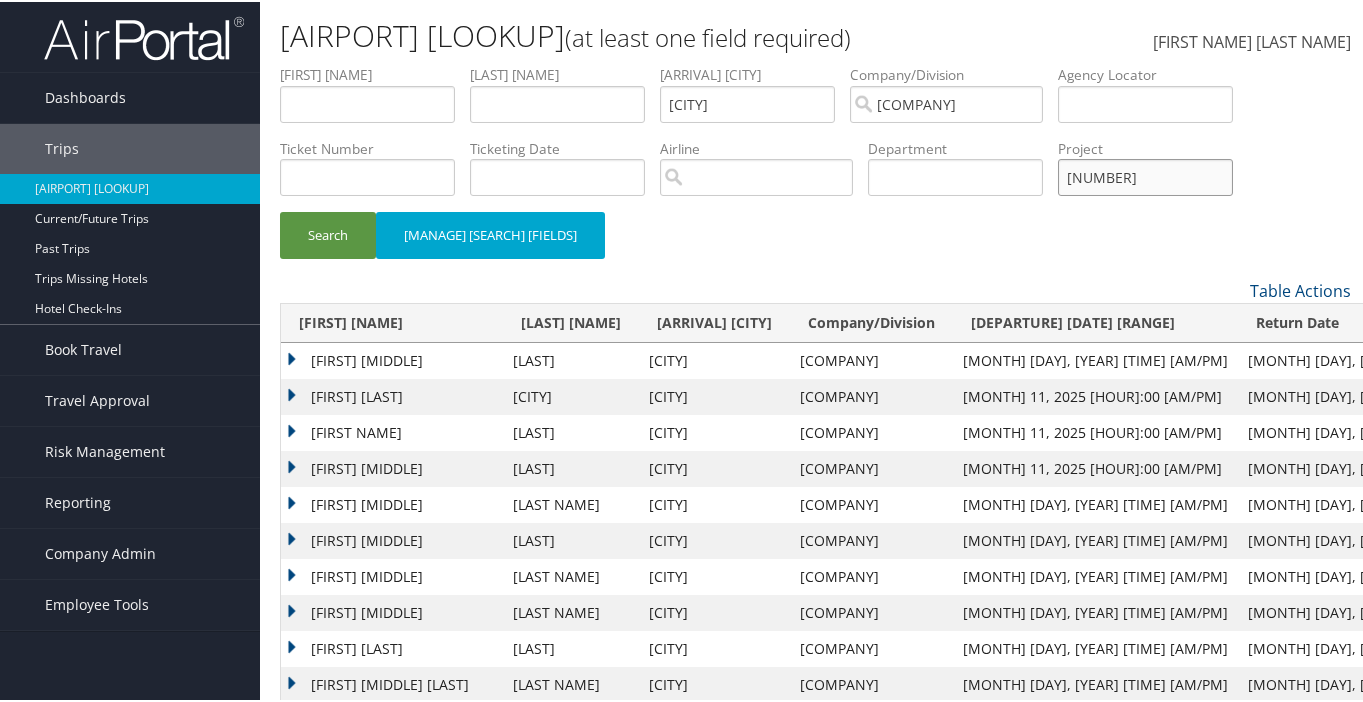 type on "[NUMBER]" 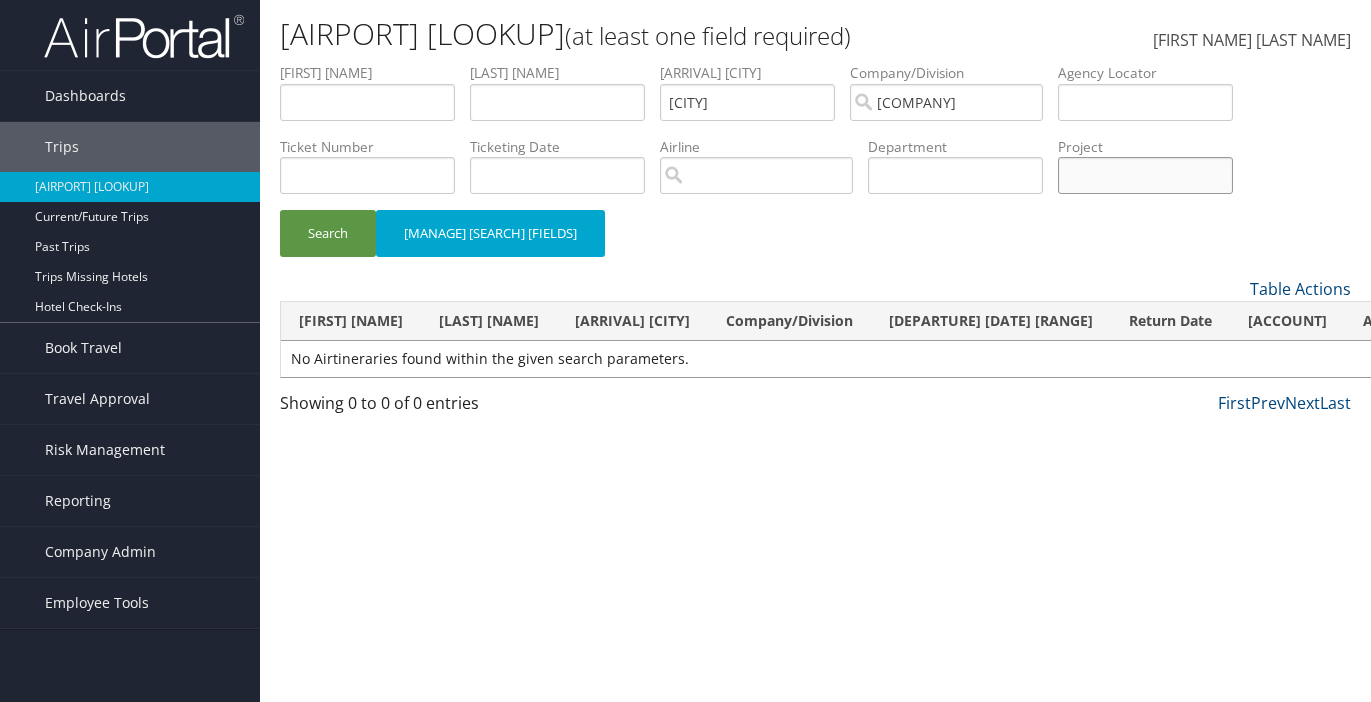 type 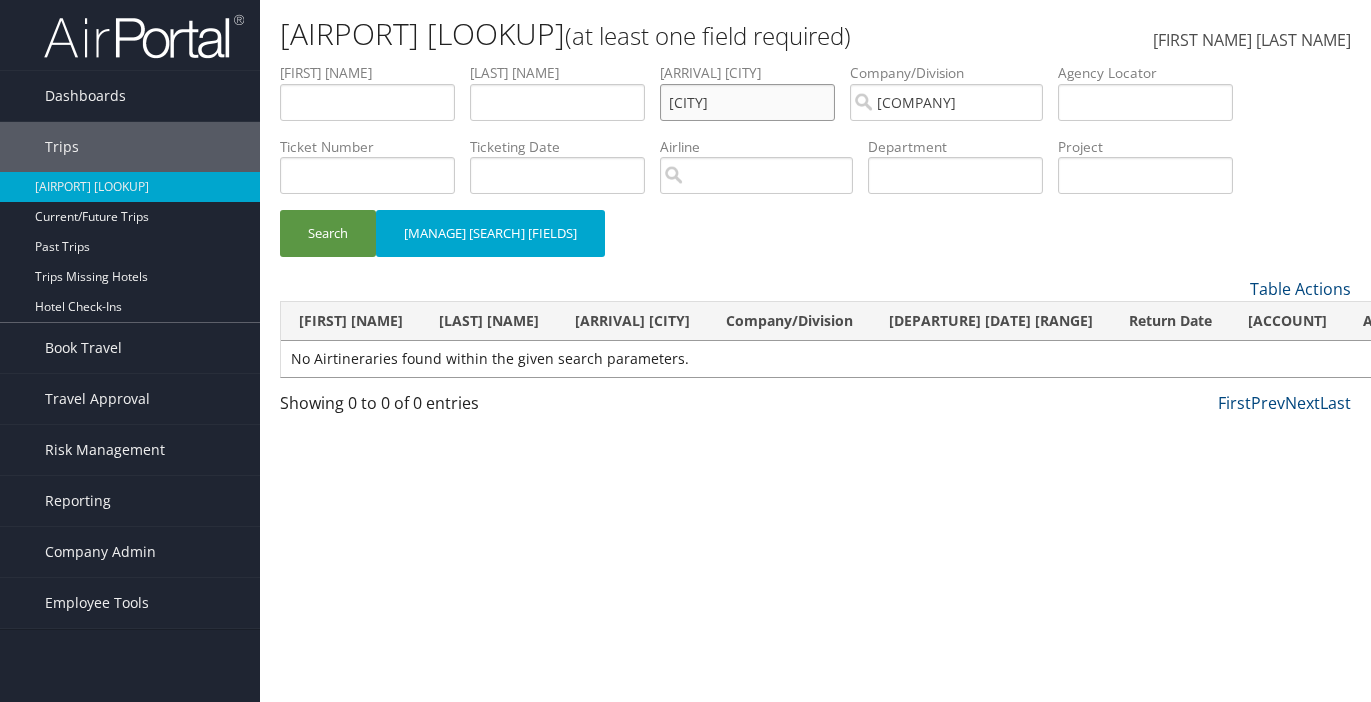 drag, startPoint x: 778, startPoint y: 104, endPoint x: 599, endPoint y: 80, distance: 180.60178 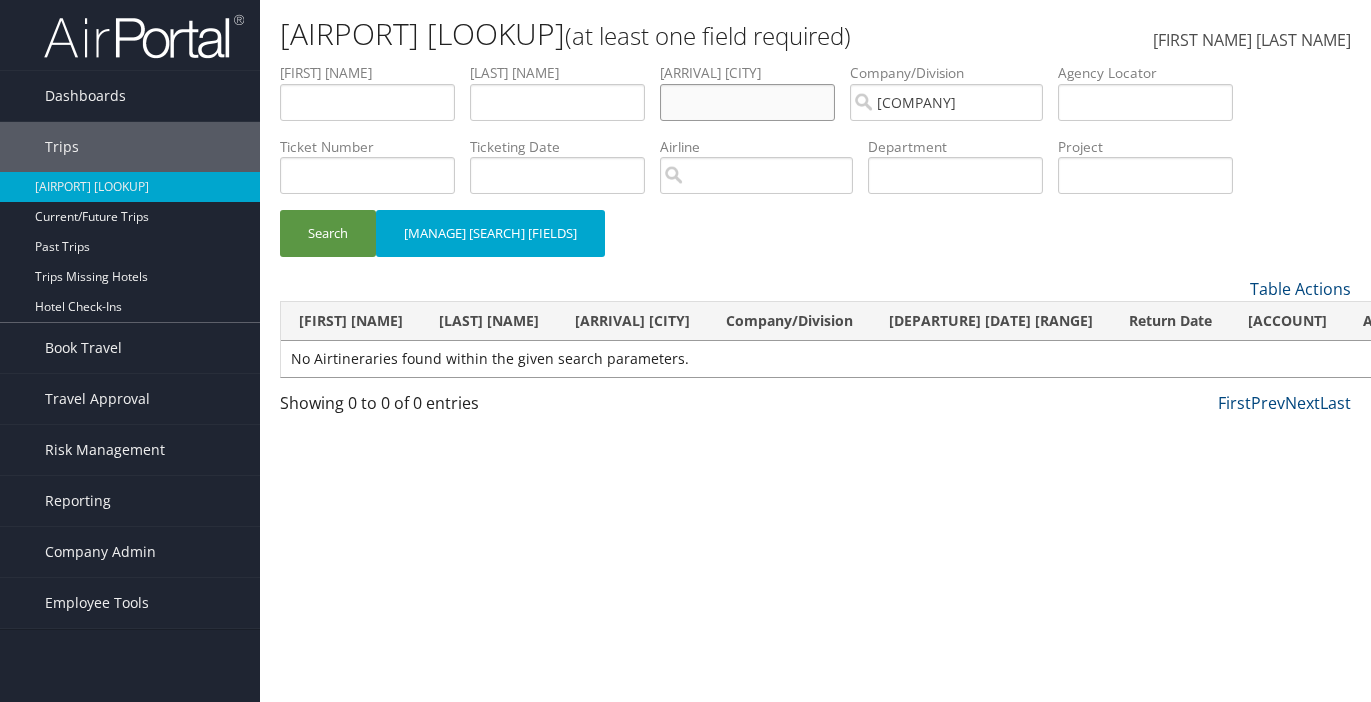 type 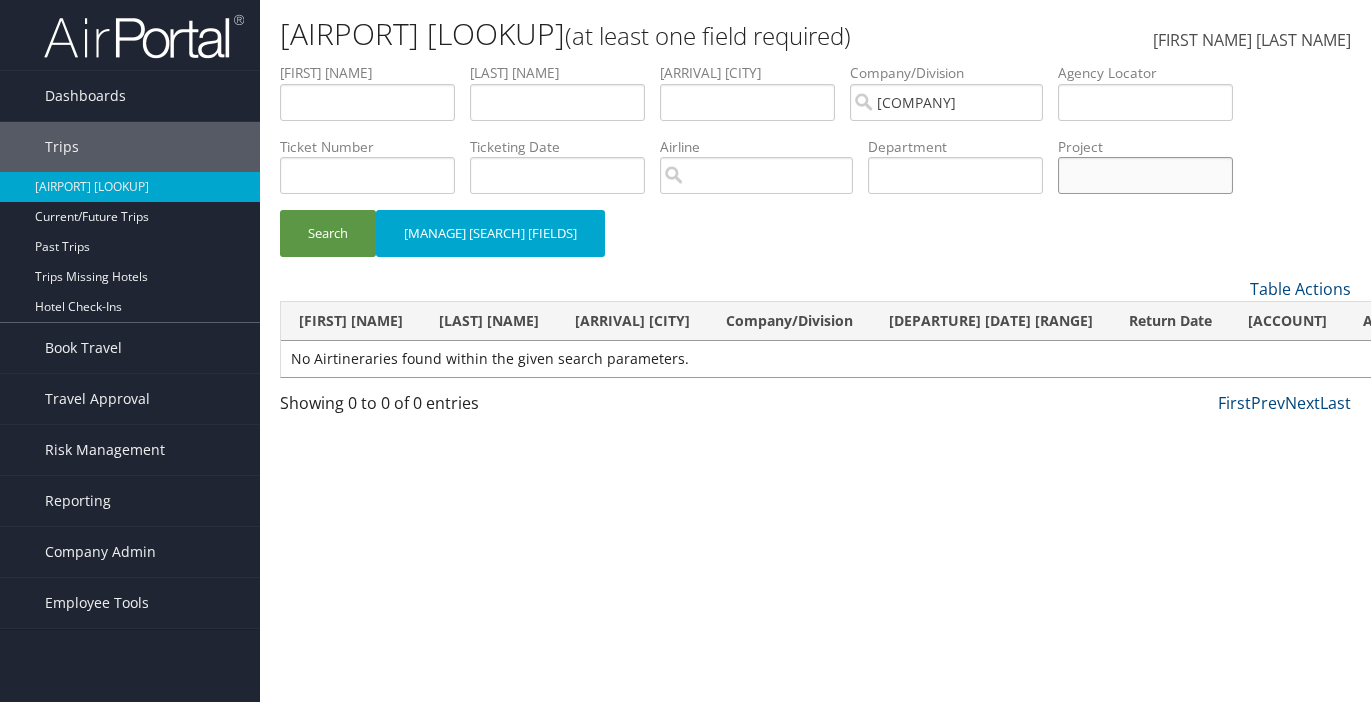 click at bounding box center (367, 102) 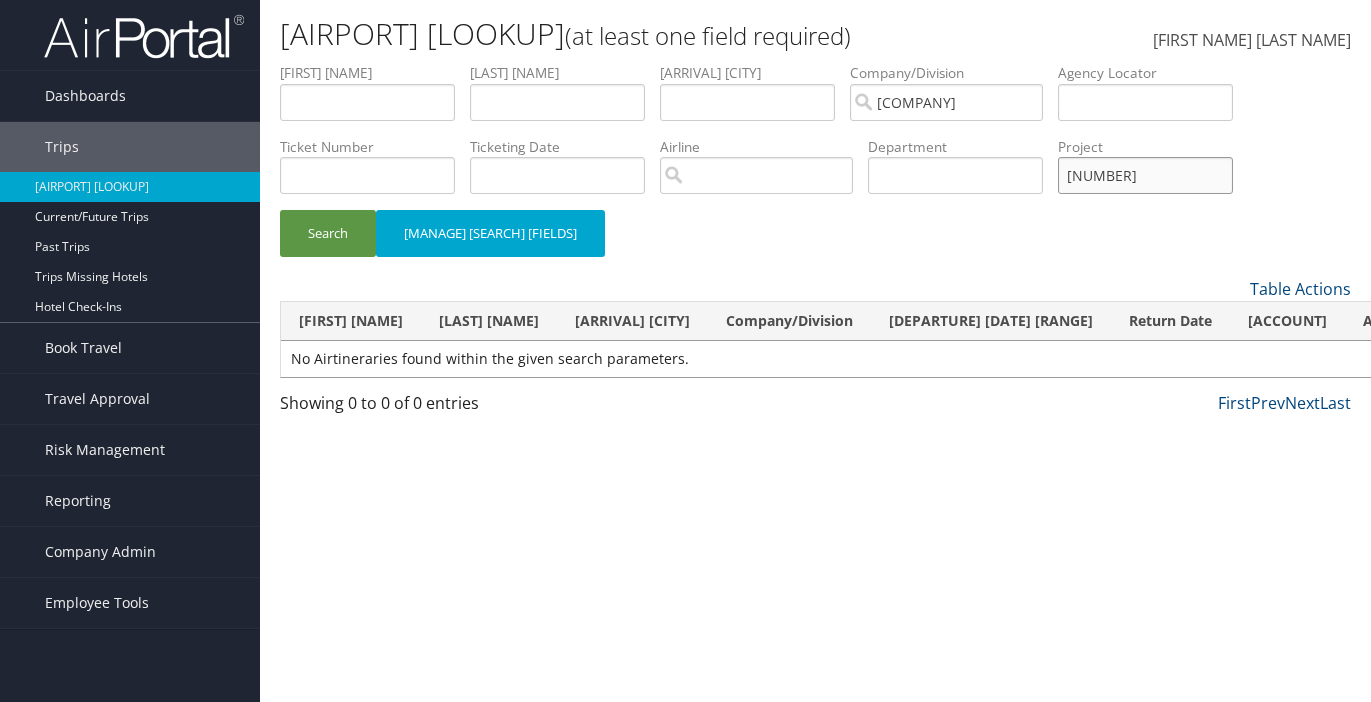 type on "[NUMBER]" 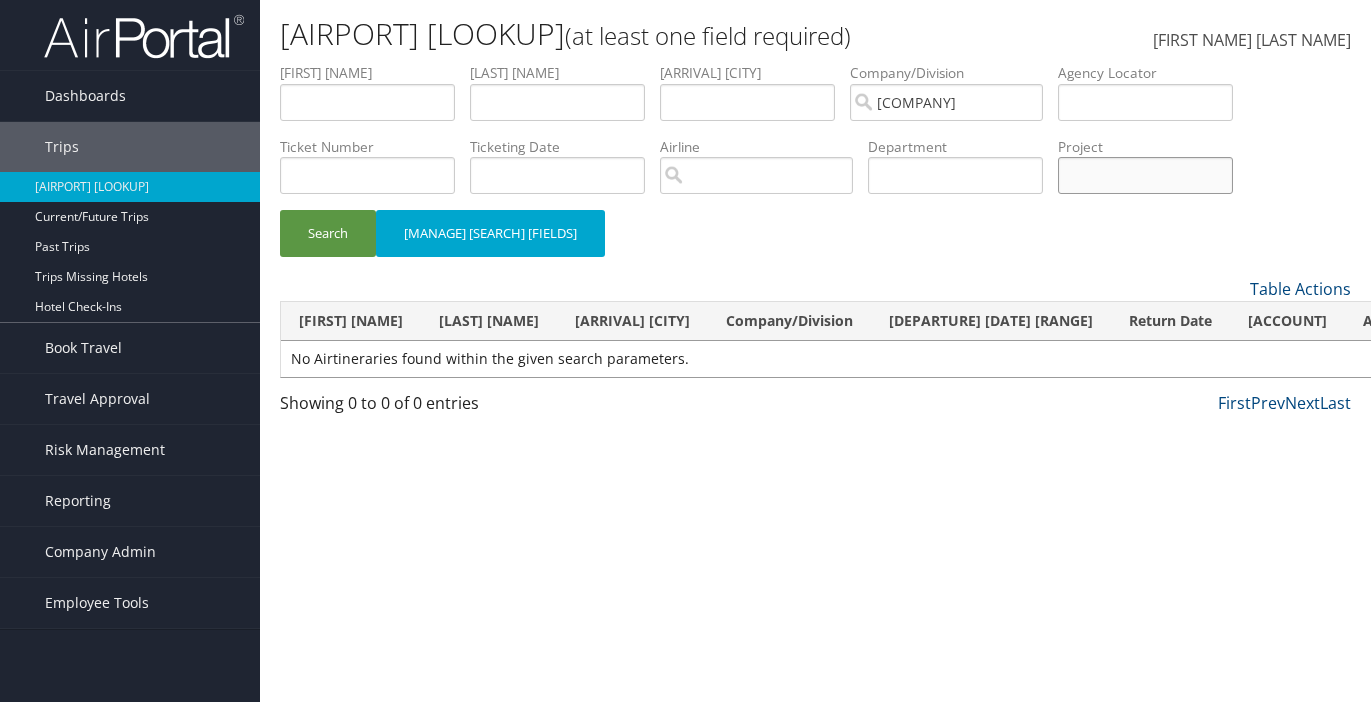 type 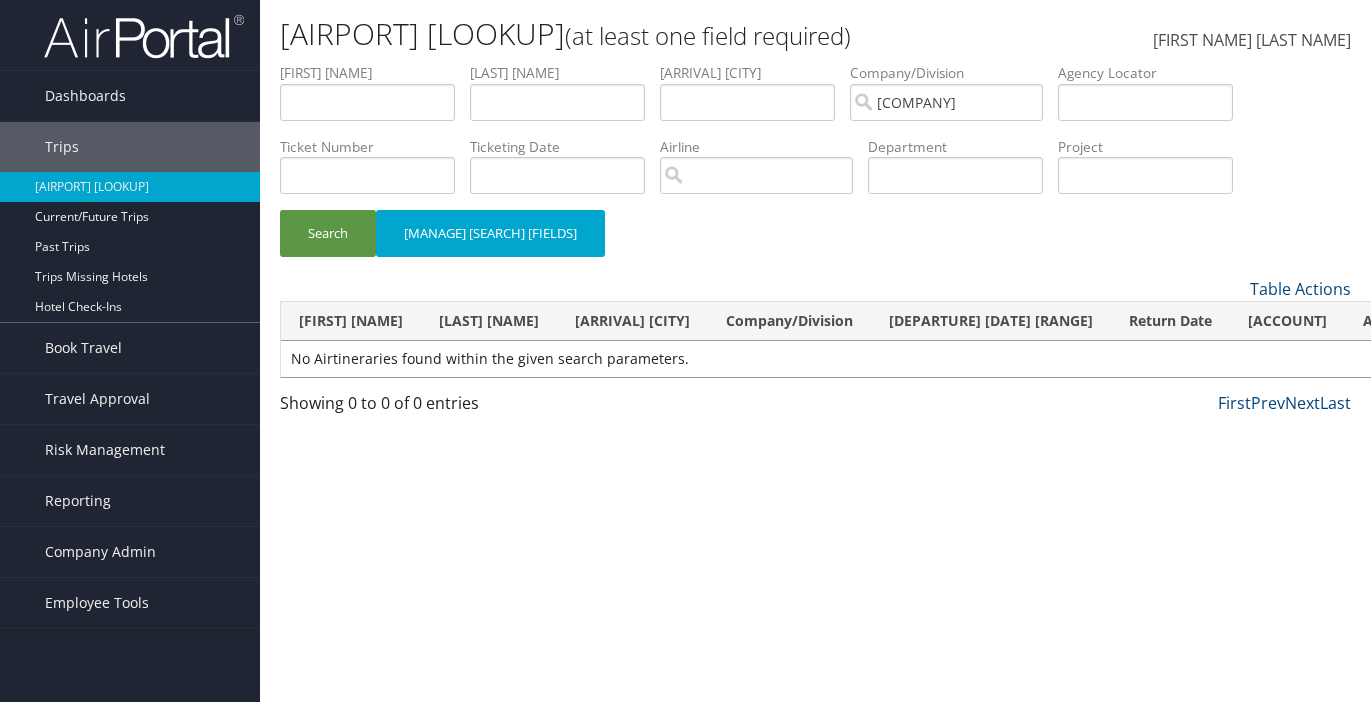 click on "[SEARCH] [MANAGE] [SEARCH] [FIELDS]" at bounding box center (815, 243) 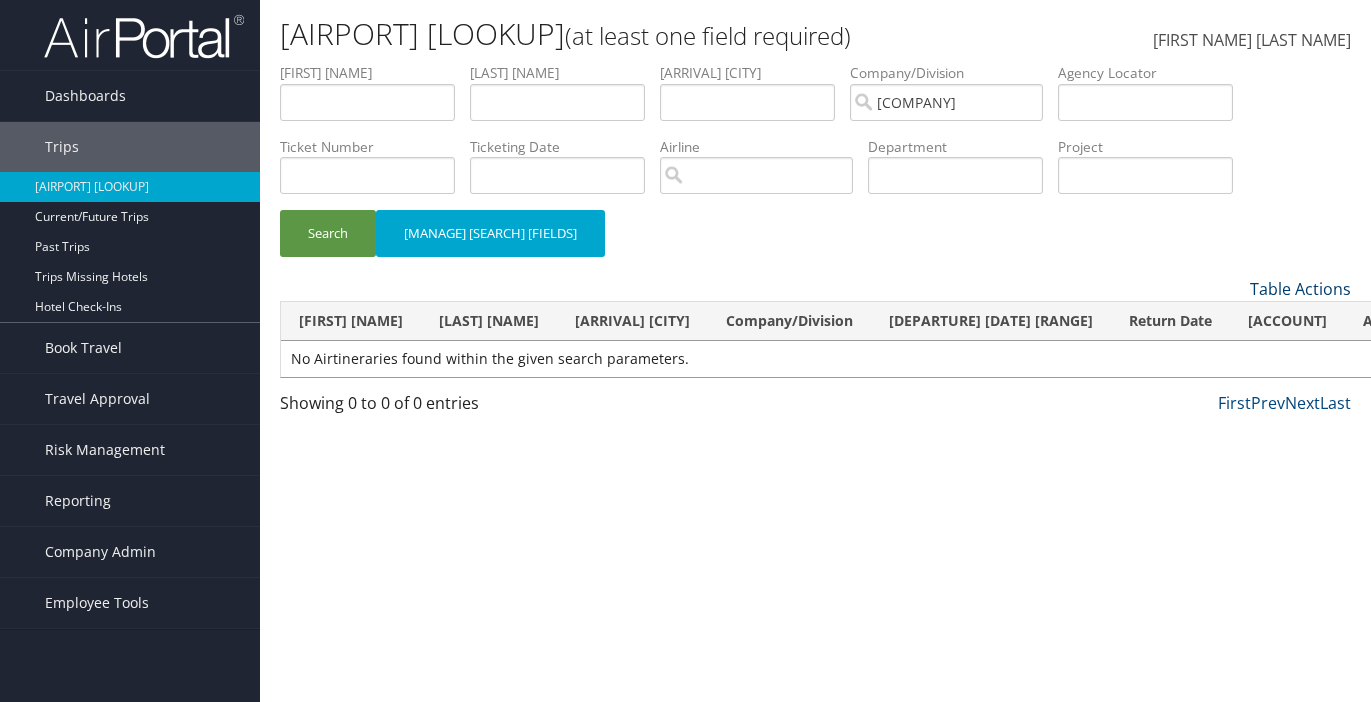 click on "Table Actions" at bounding box center [953, 289] 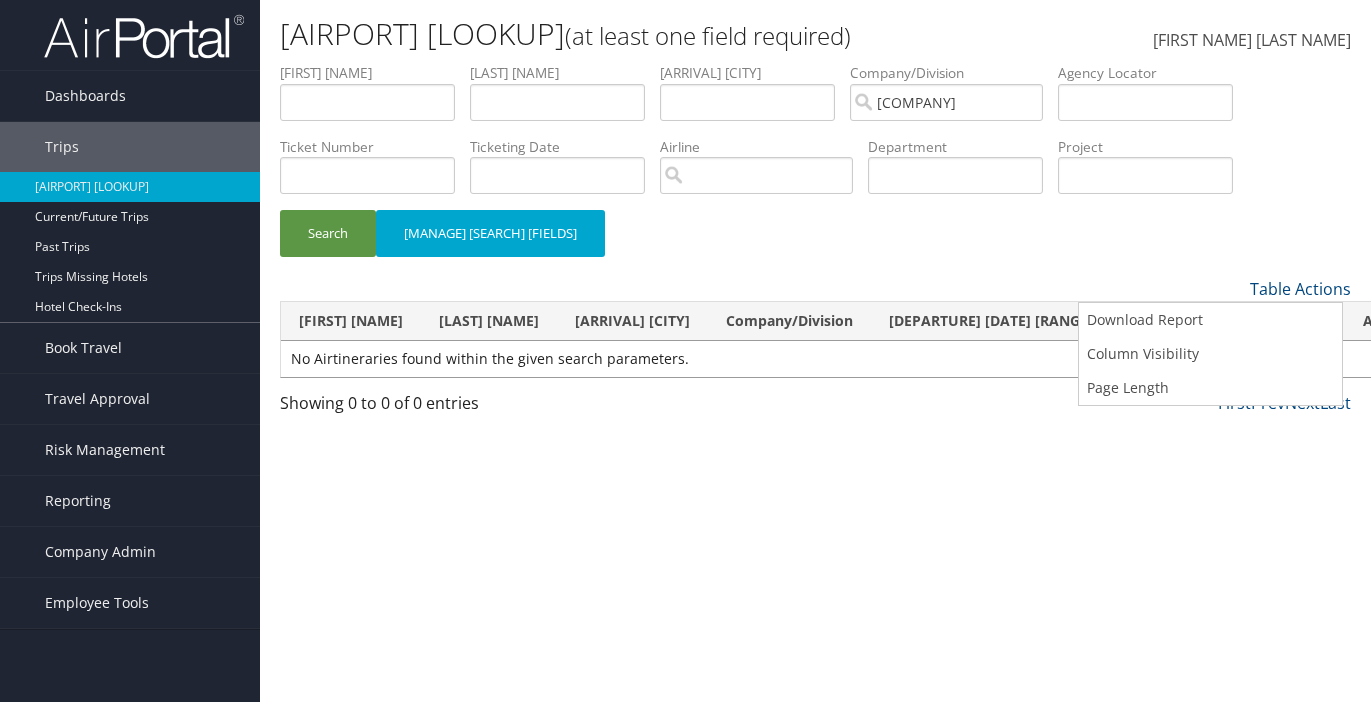 click at bounding box center (685, 351) 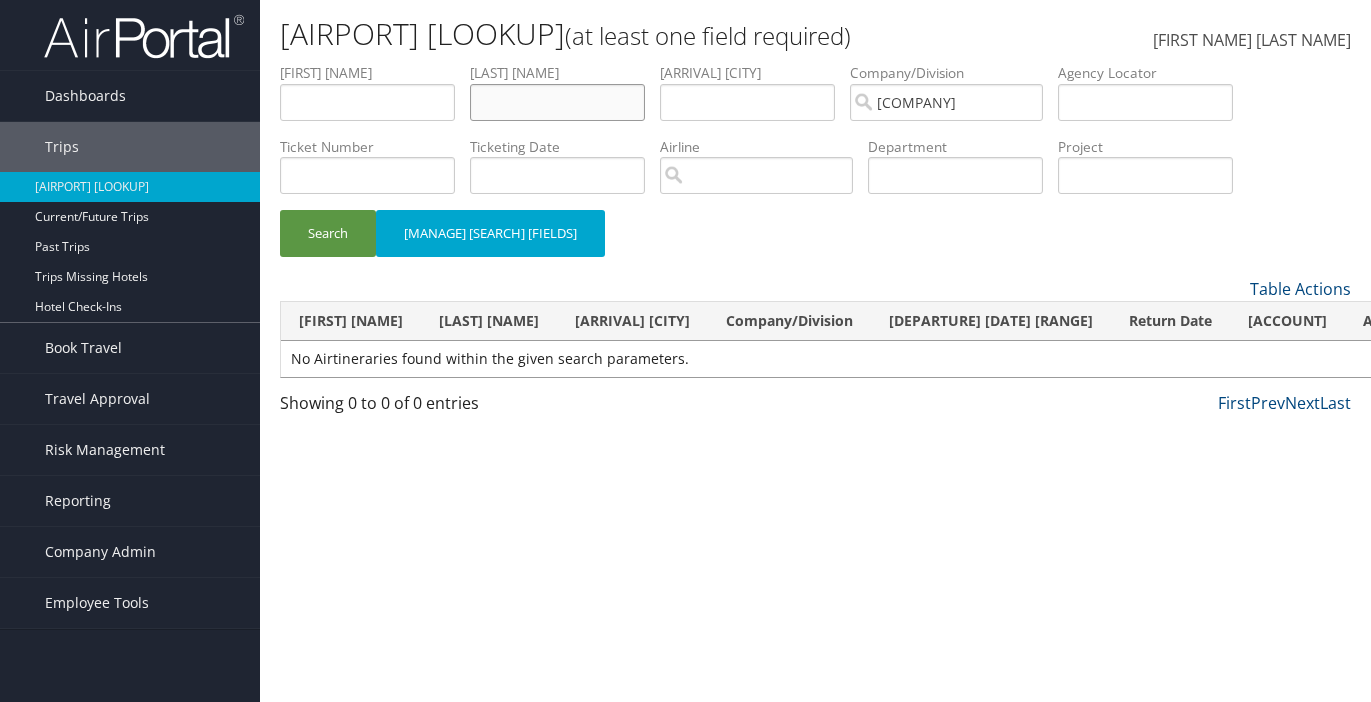 click at bounding box center [367, 102] 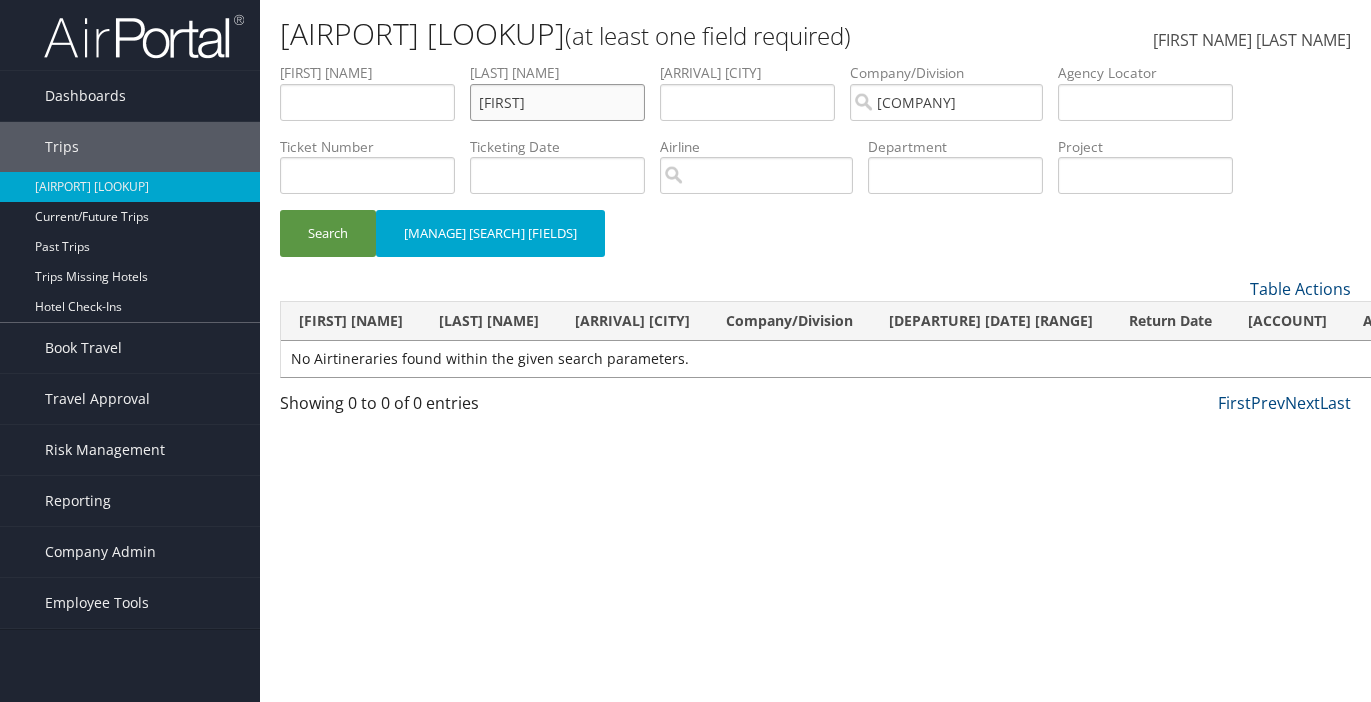 type on "[FIRST]" 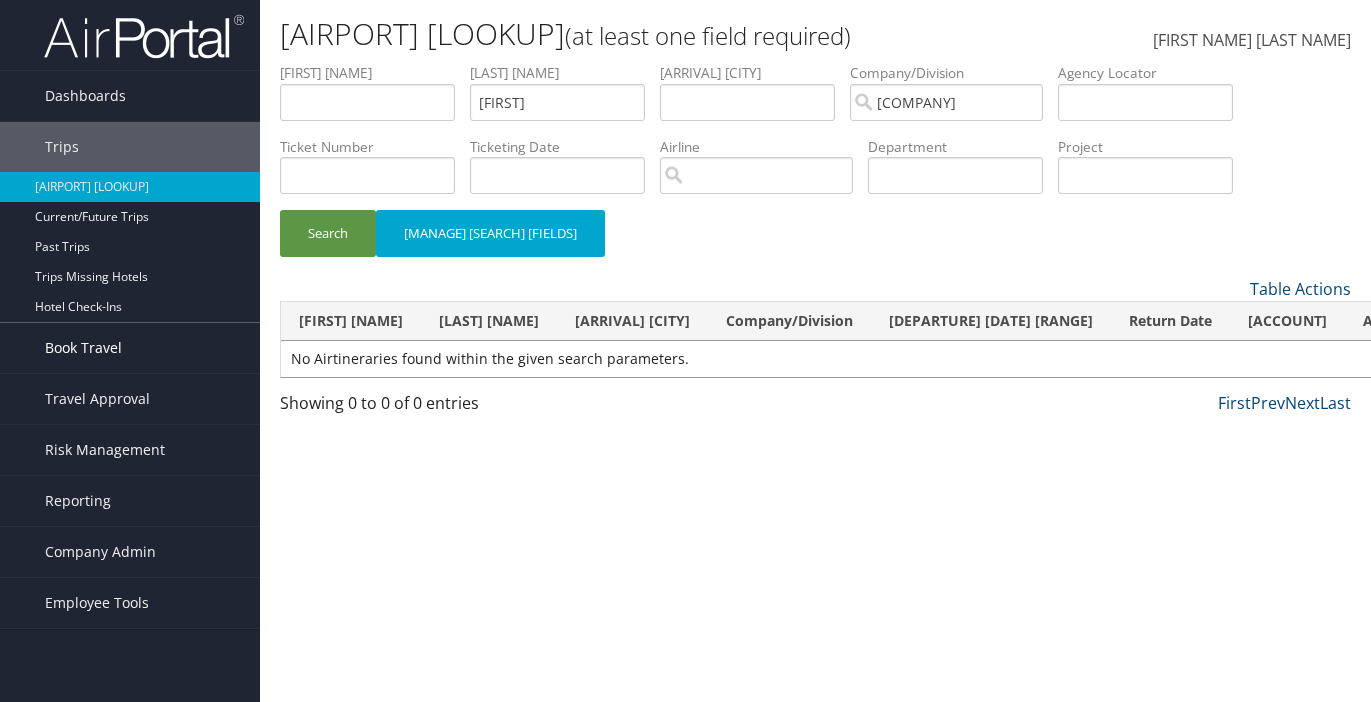 click on "Book Travel" at bounding box center (83, 348) 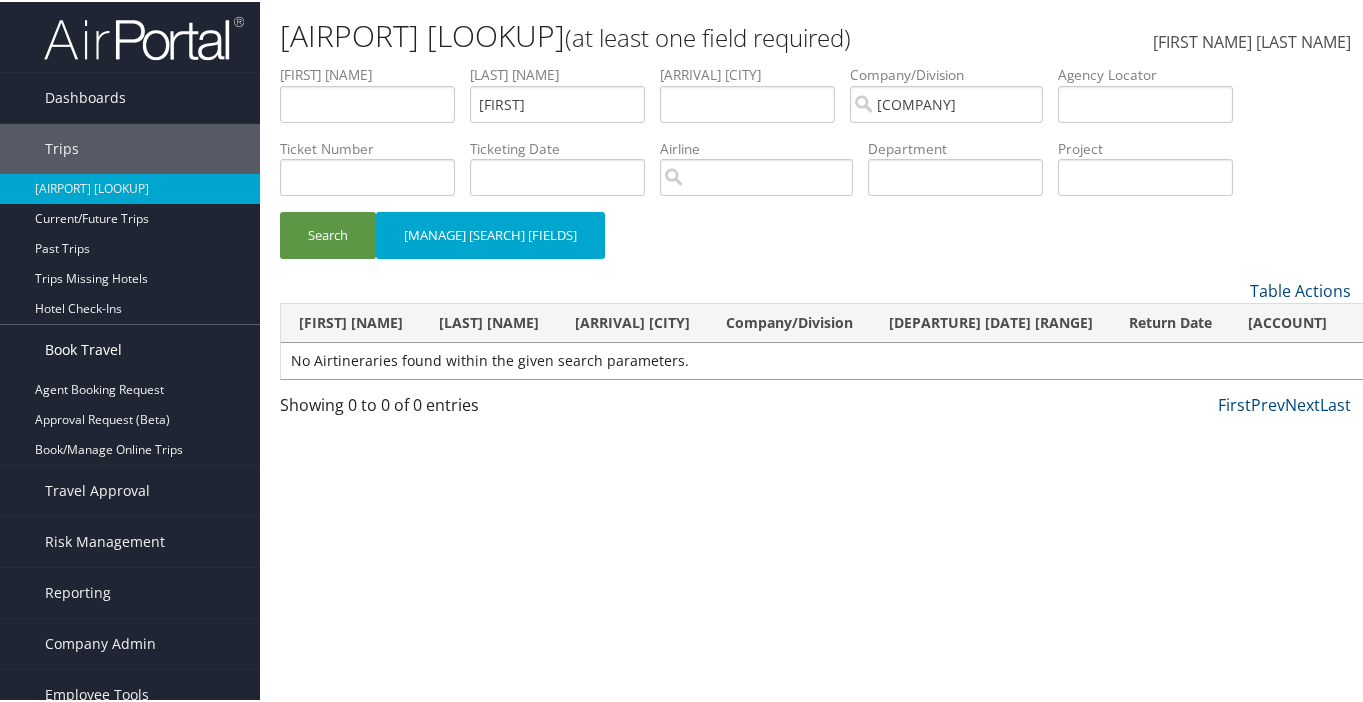 click on "Book Travel" at bounding box center (83, 348) 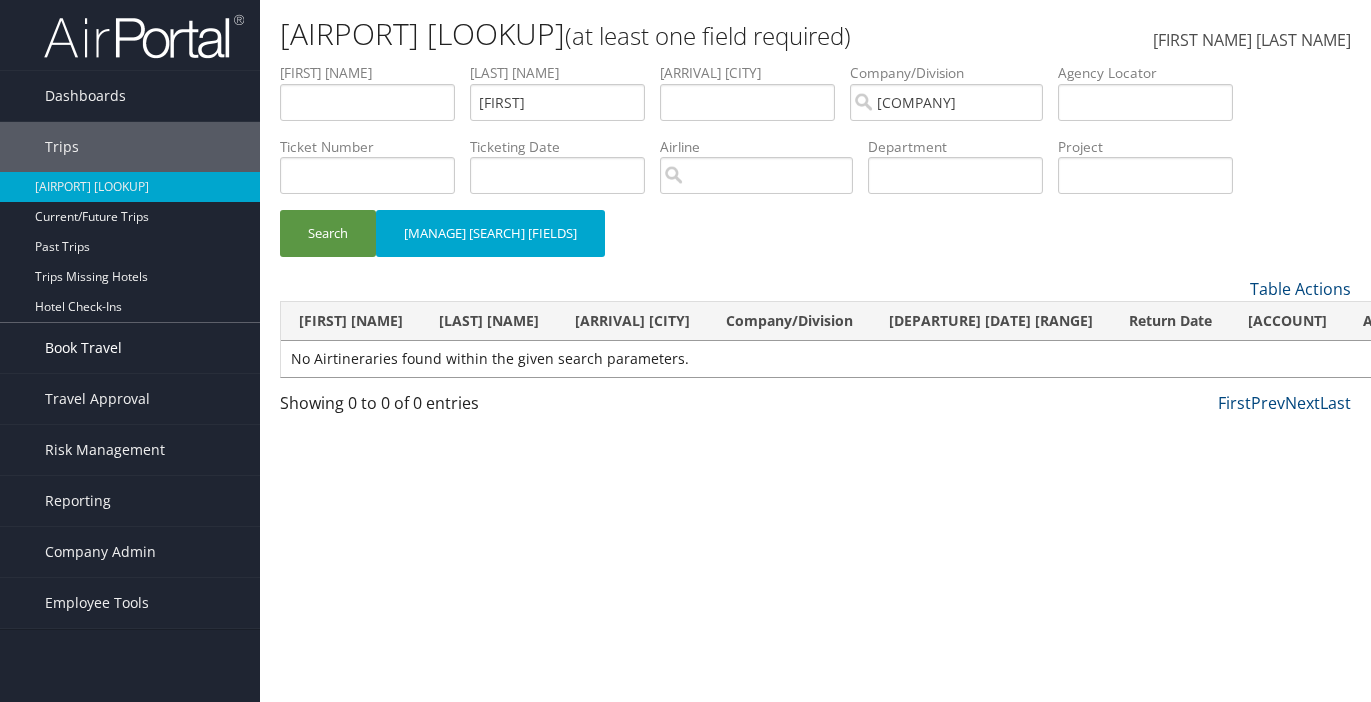 click at bounding box center (25, 338) 